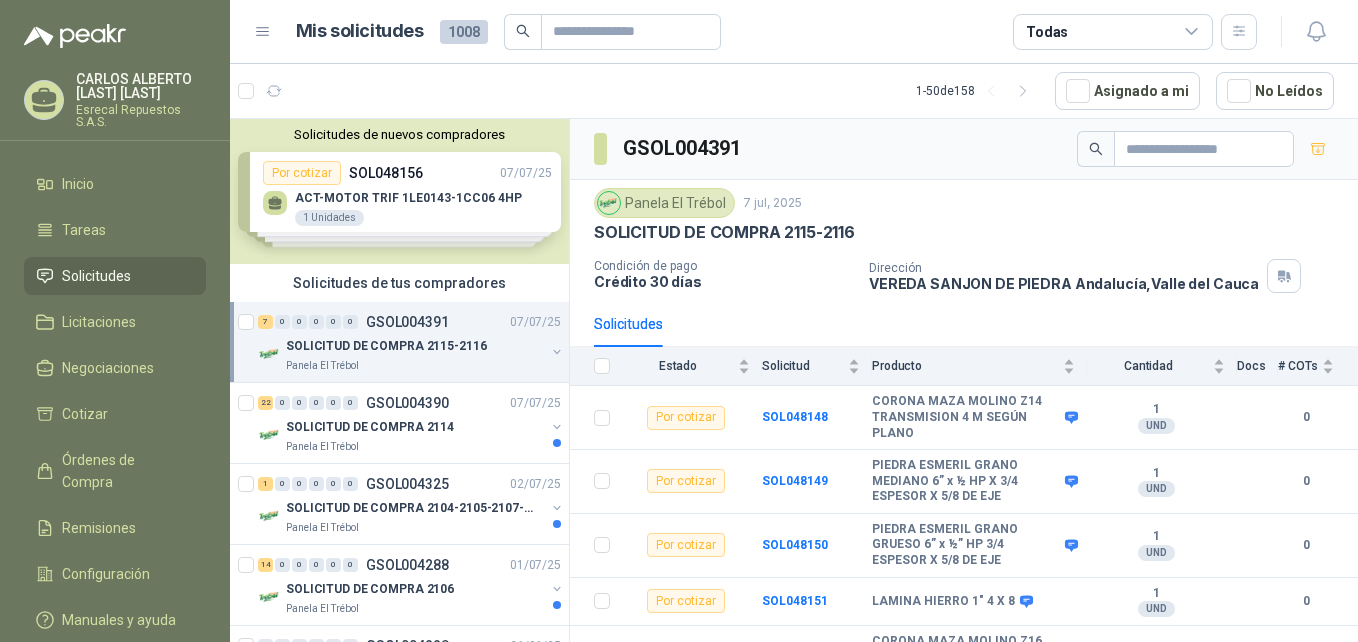 scroll, scrollTop: 0, scrollLeft: 0, axis: both 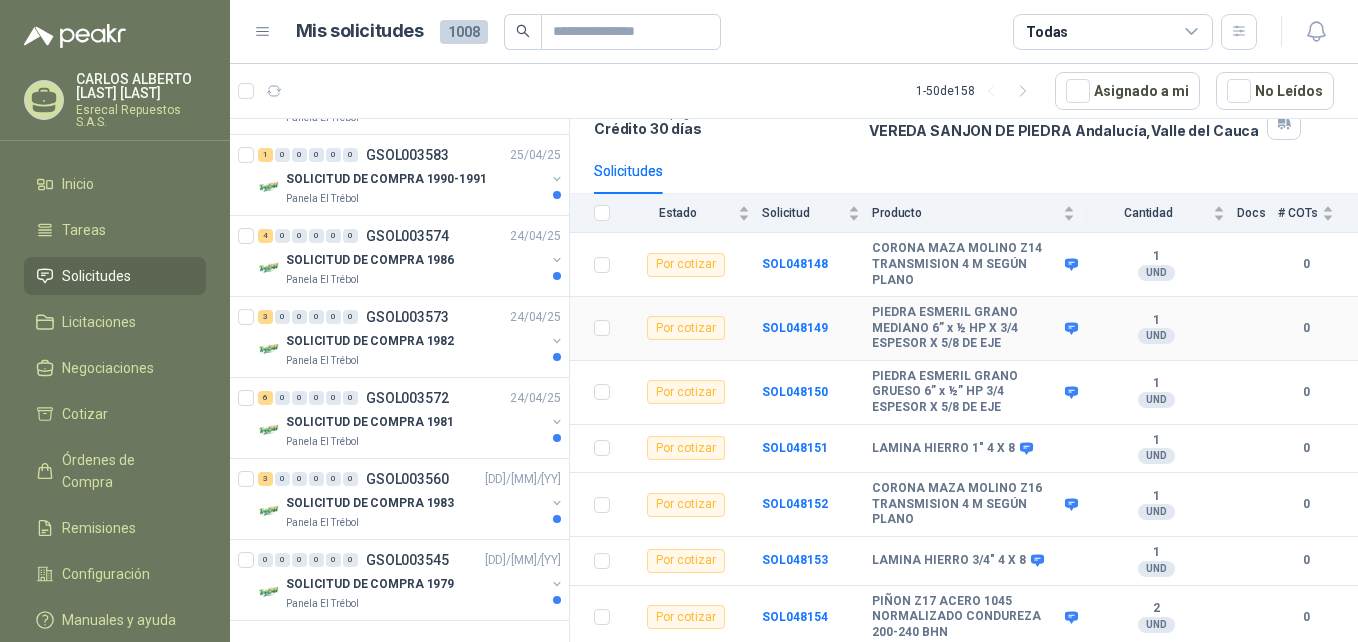 click on "PIEDRA ESMERIL GRANO MEDIANO 6” x ½ HP X 3/4 ESPESOR X 5/8 DE EJE" at bounding box center (966, 328) 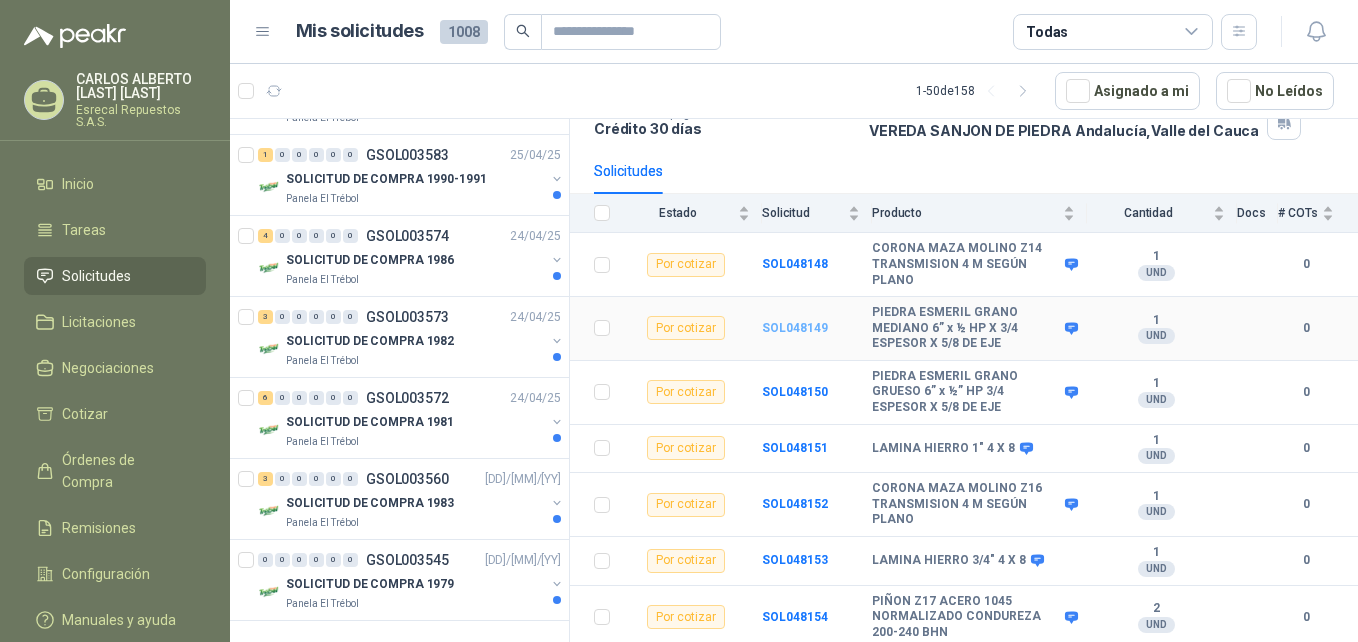 click on "SOL048149" at bounding box center (795, 328) 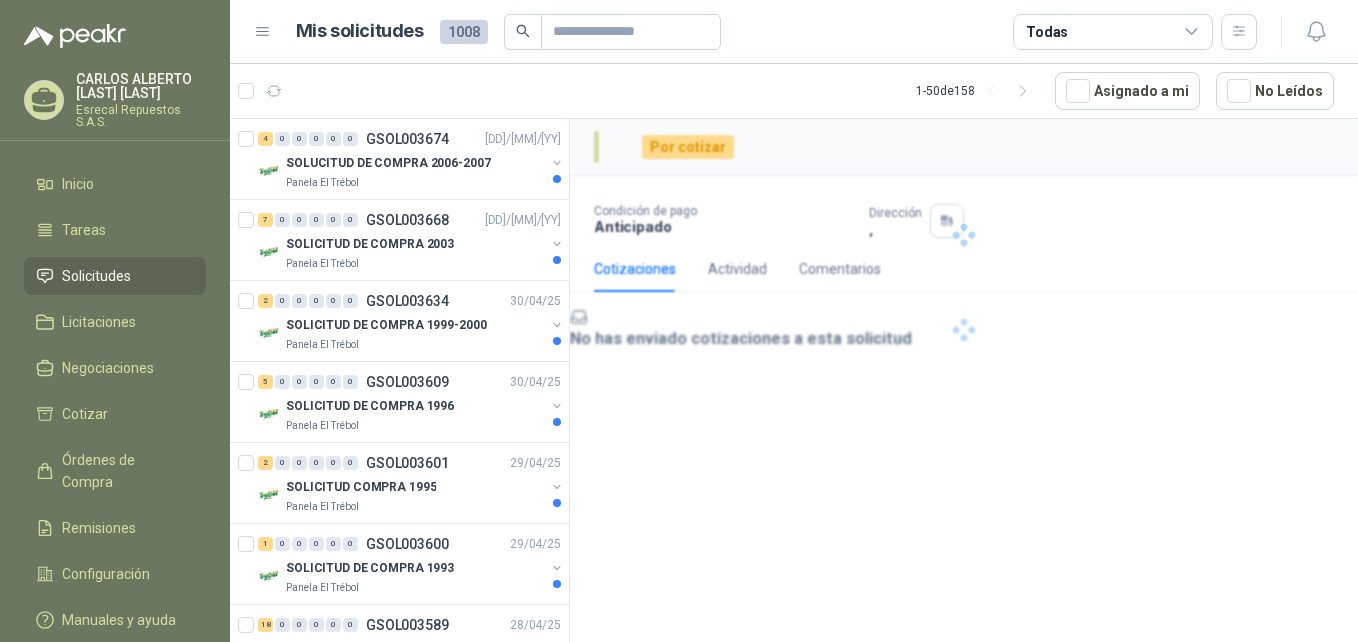 scroll, scrollTop: 4314, scrollLeft: 0, axis: vertical 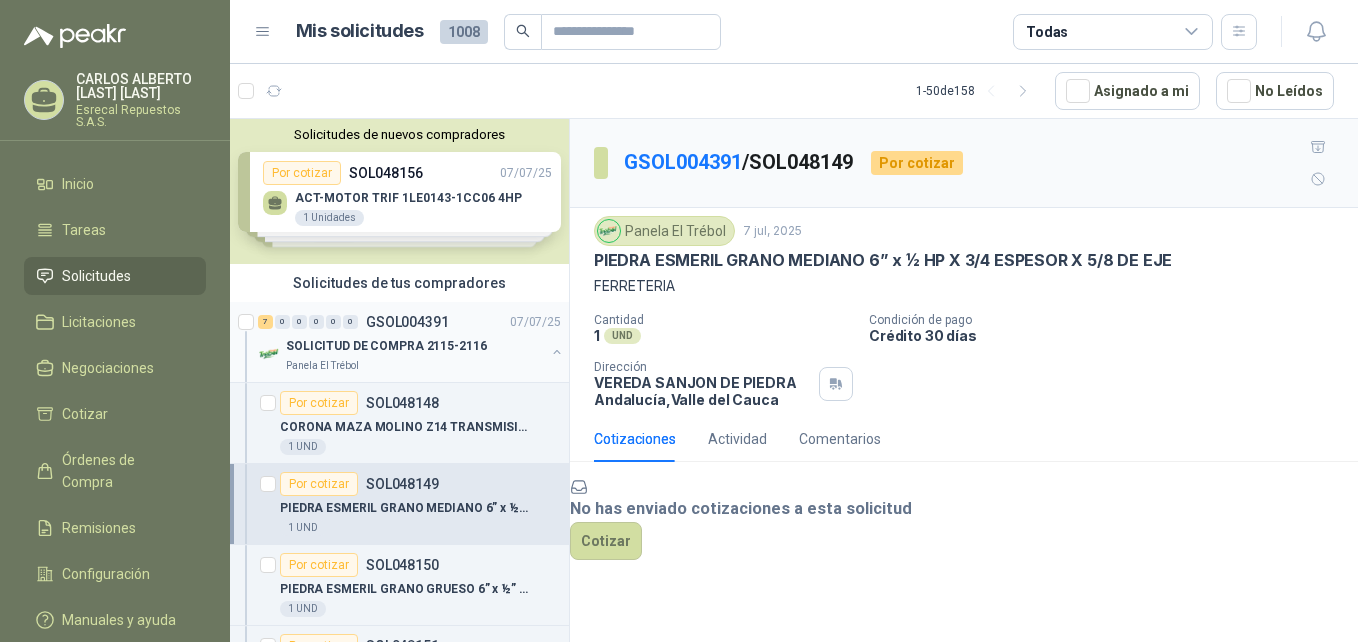 click on "SOLICITUD DE COMPRA 2115-2116" at bounding box center (386, 346) 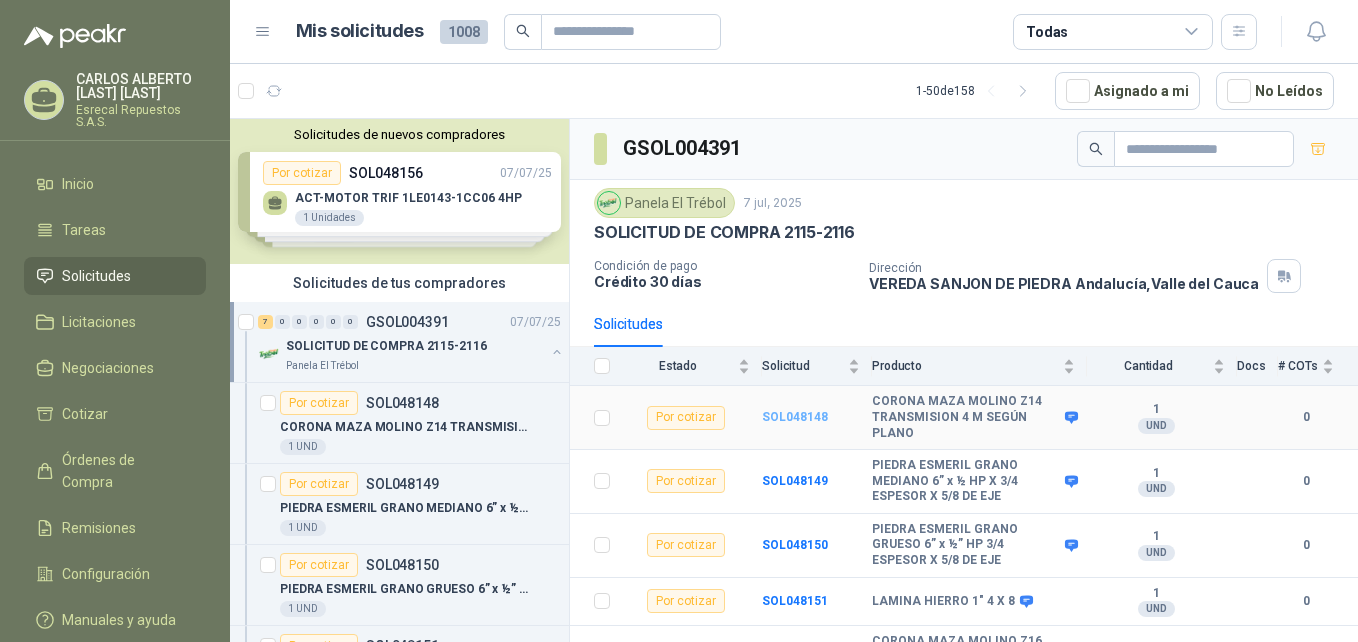 click on "SOL048148" at bounding box center (795, 417) 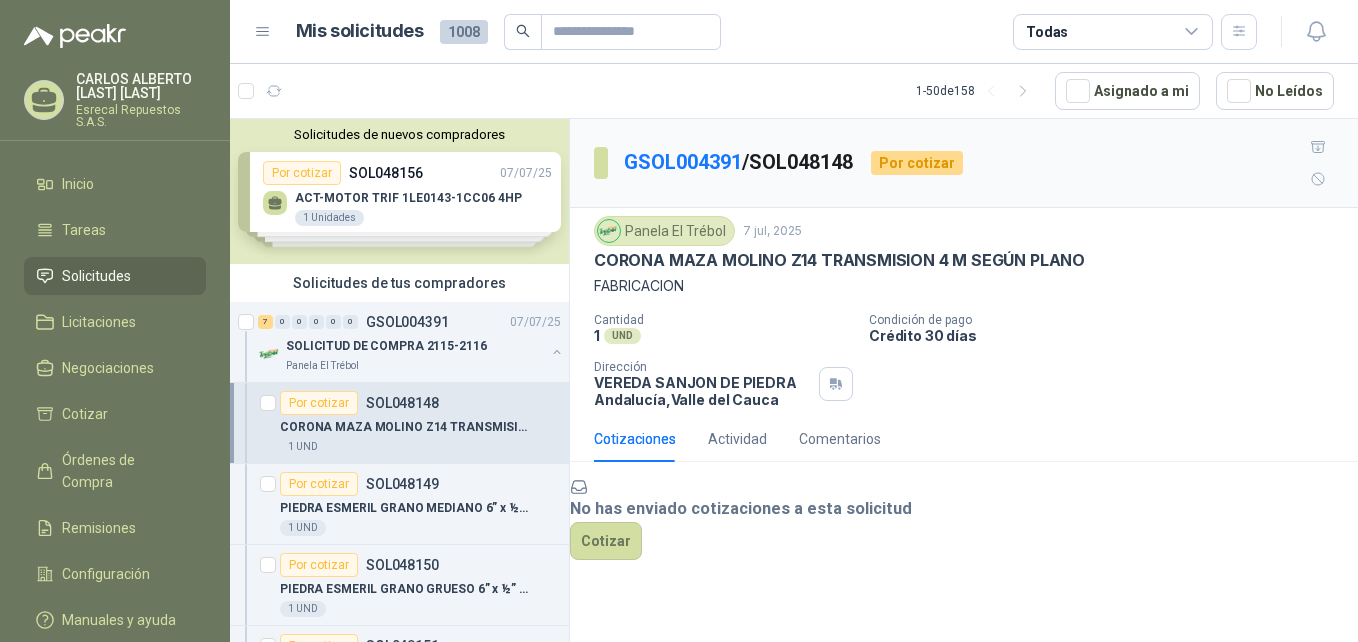 drag, startPoint x: 682, startPoint y: 375, endPoint x: 1197, endPoint y: 350, distance: 515.60645 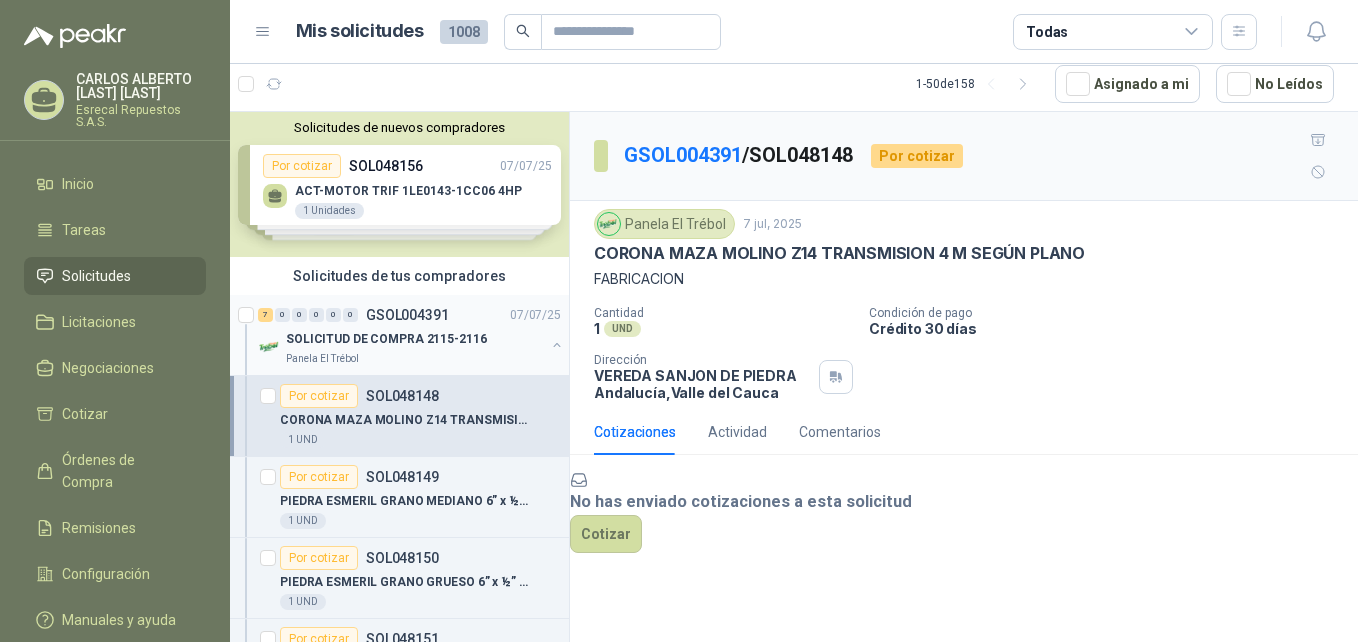 click on "Panela El Trébol" at bounding box center (415, 359) 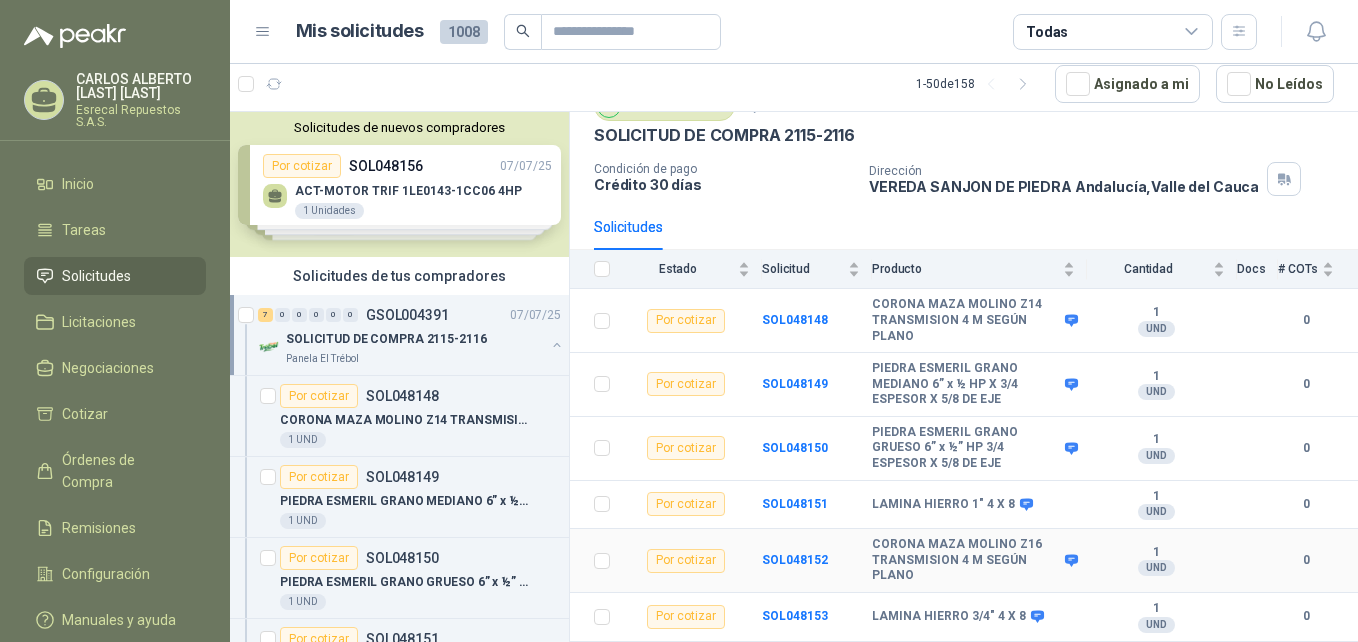 scroll, scrollTop: 153, scrollLeft: 0, axis: vertical 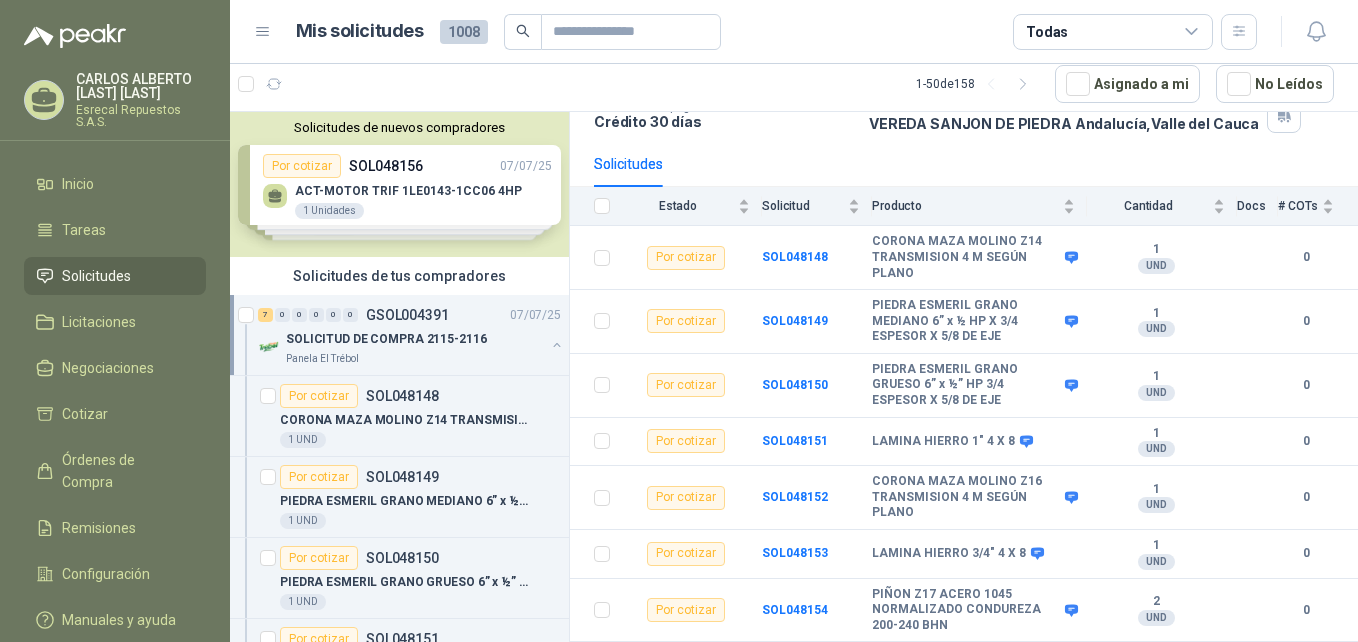 click on "SOLICITUD DE COMPRA 2115-2116" at bounding box center (386, 339) 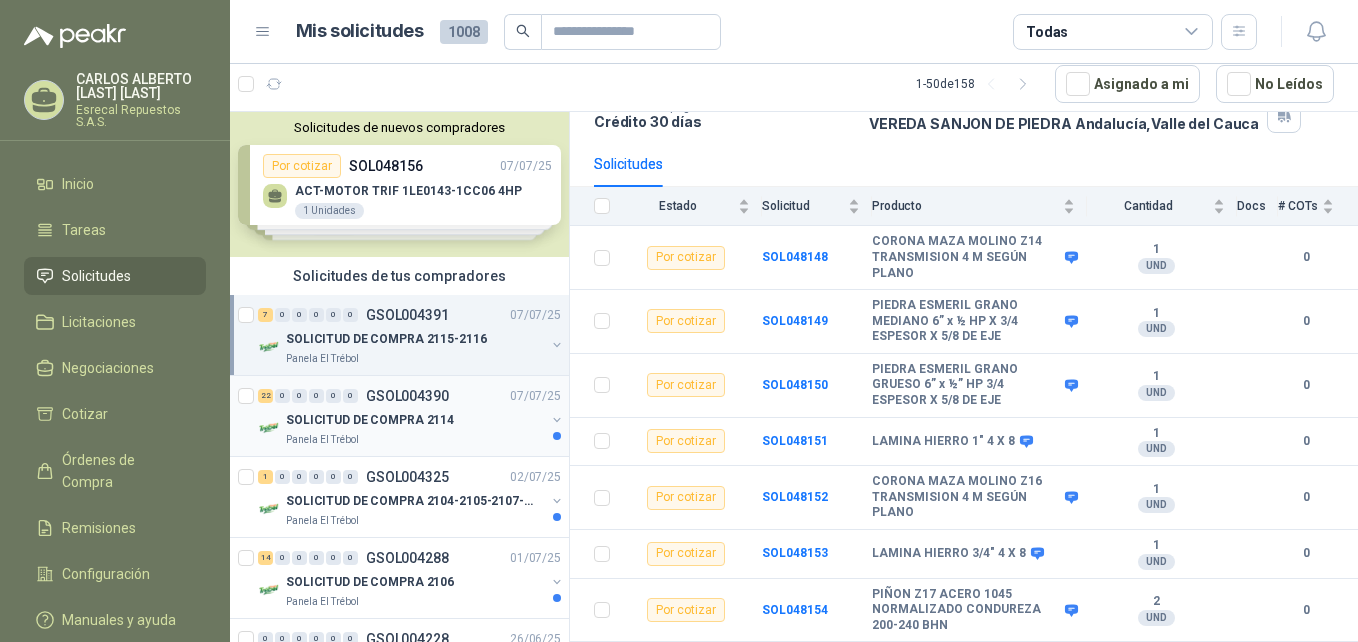click on "SOLICITUD DE COMPRA 2114" at bounding box center [370, 420] 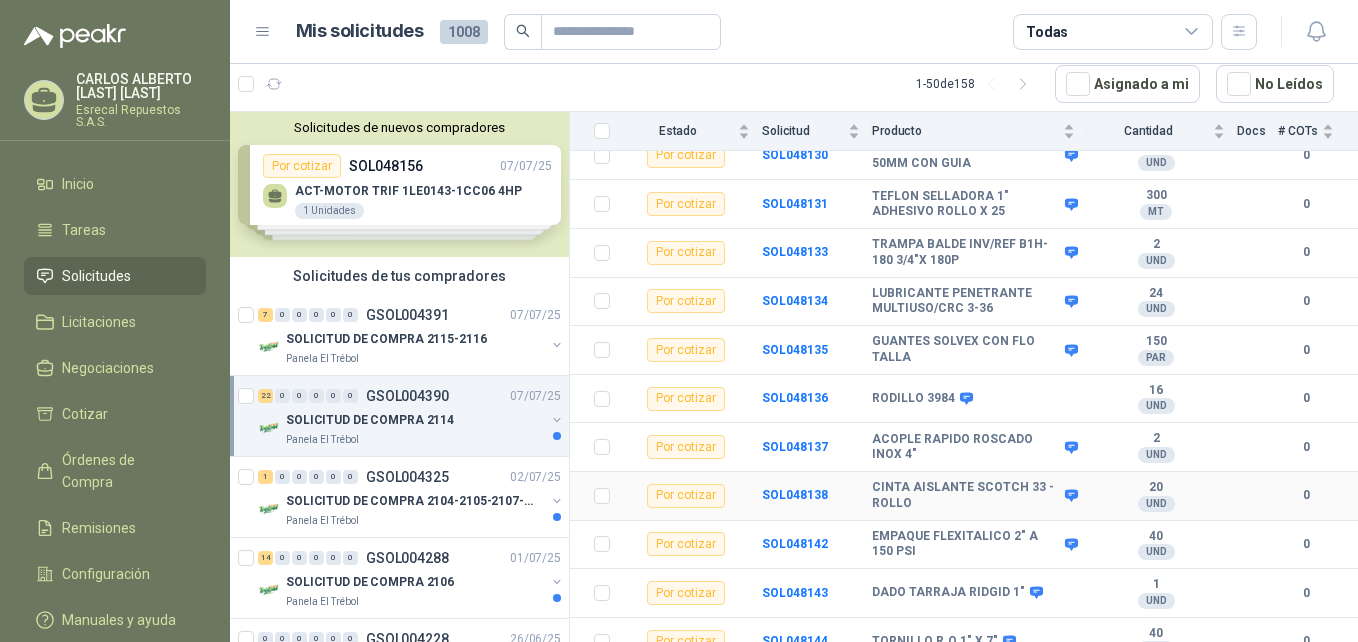 scroll, scrollTop: 837, scrollLeft: 0, axis: vertical 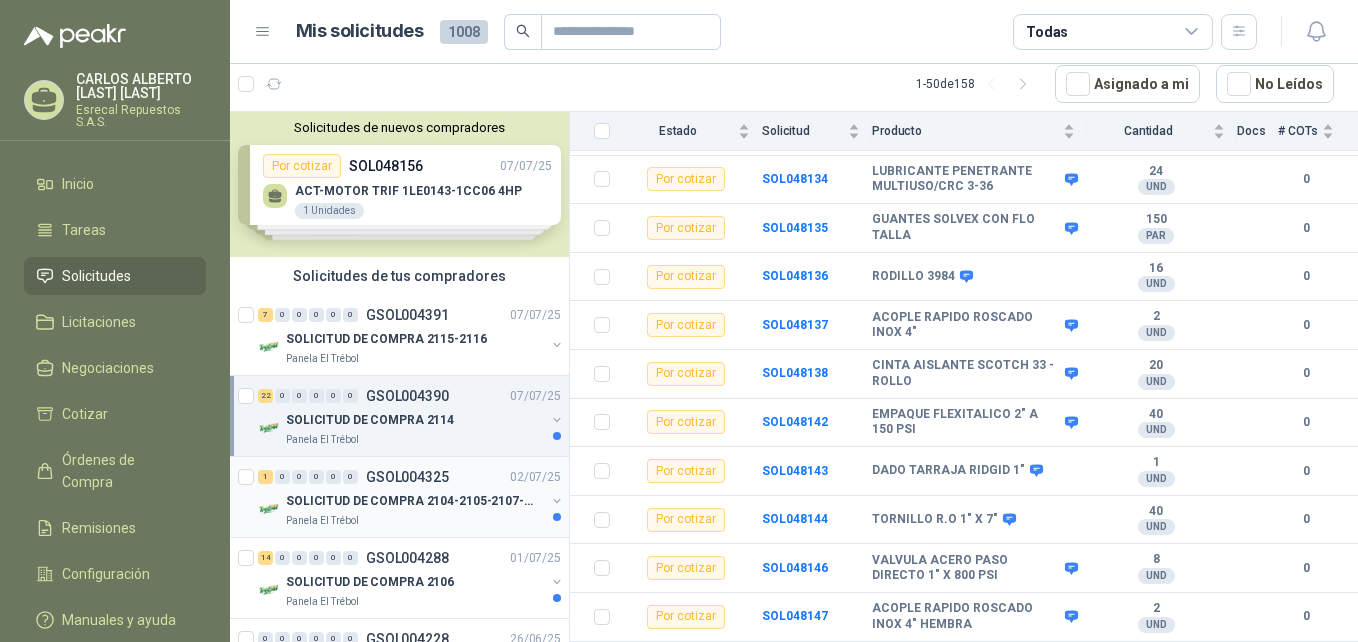 click on "1   0   0   0   0   0   GSOL004325 [DD]/[MM]/[YY]" at bounding box center [411, 477] 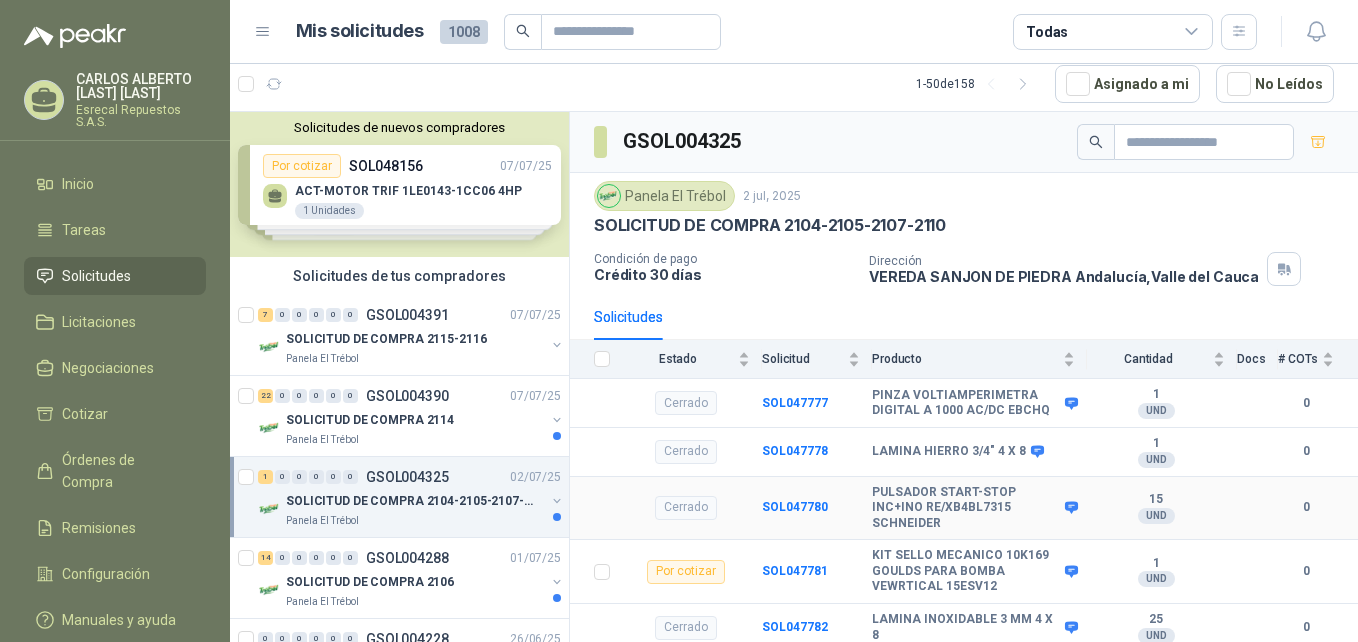 scroll, scrollTop: 108, scrollLeft: 0, axis: vertical 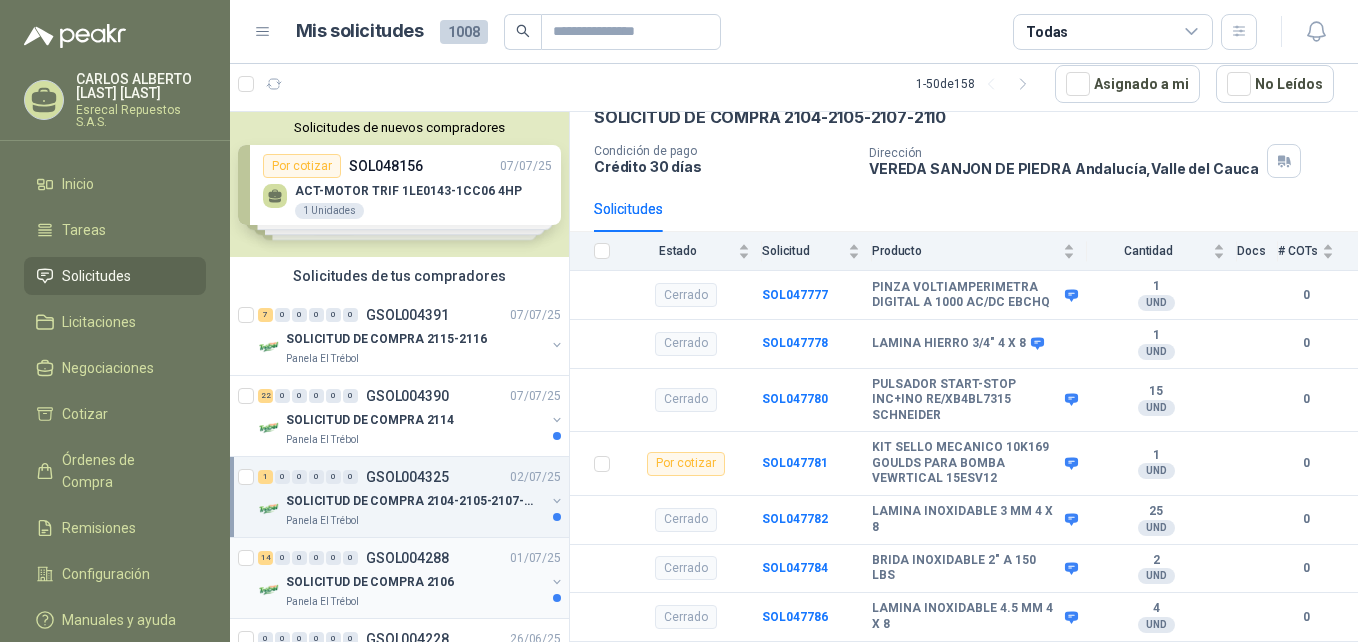 click on "SOLICITUD DE COMPRA 2106" at bounding box center [370, 582] 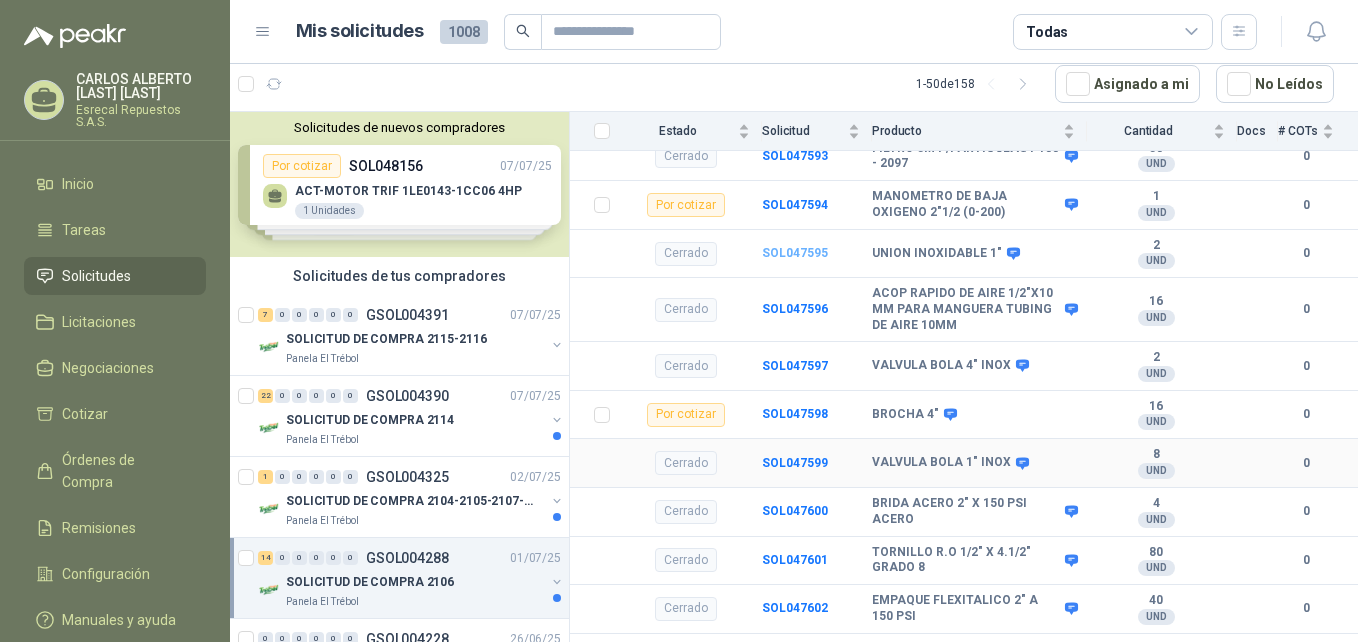 scroll, scrollTop: 1369, scrollLeft: 0, axis: vertical 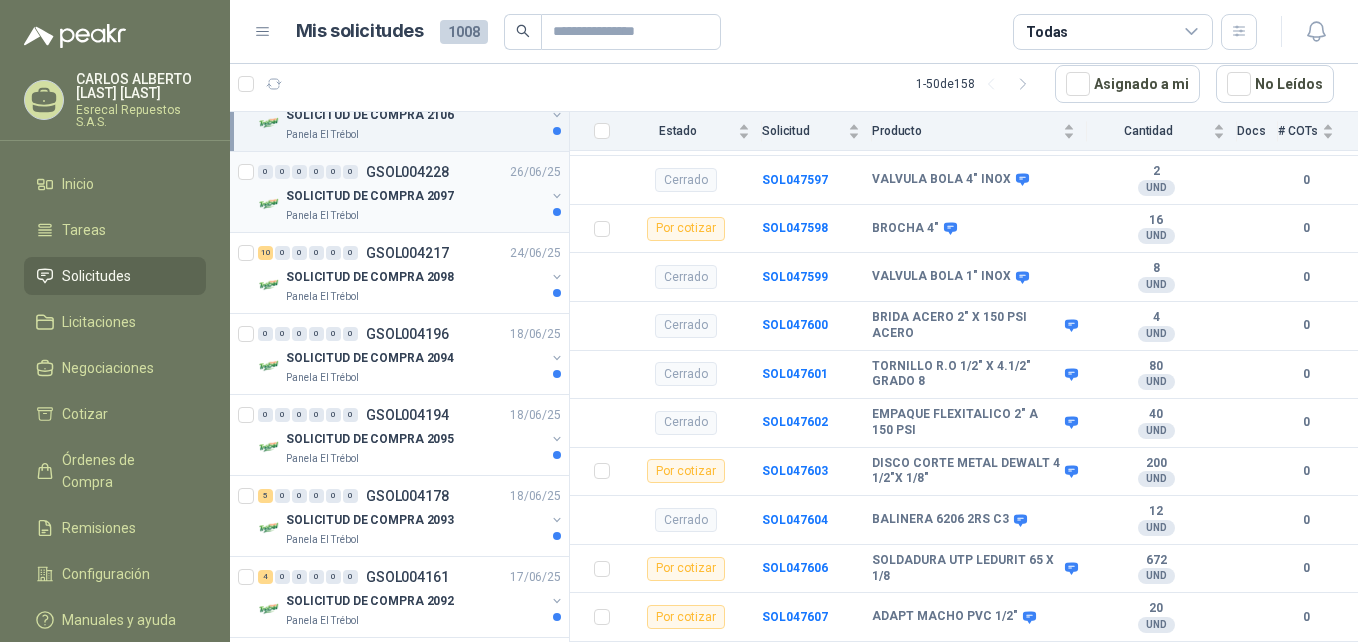 click on "GSOL004228" at bounding box center [407, 172] 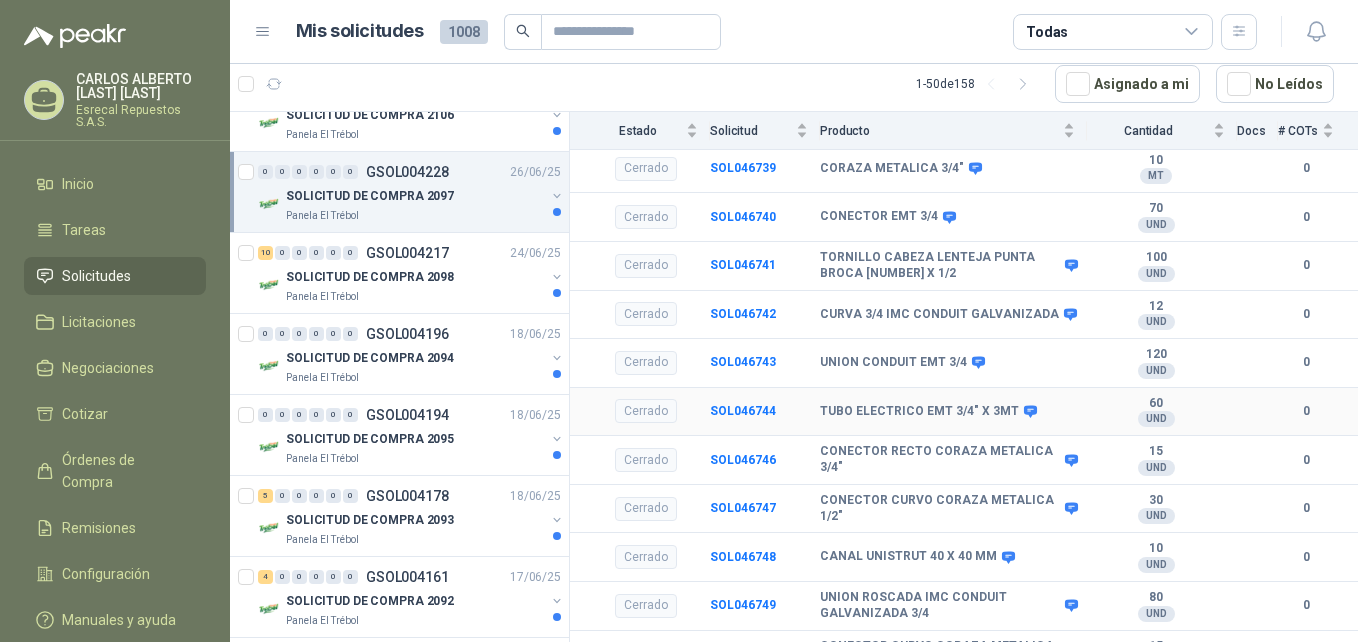 scroll, scrollTop: 367, scrollLeft: 0, axis: vertical 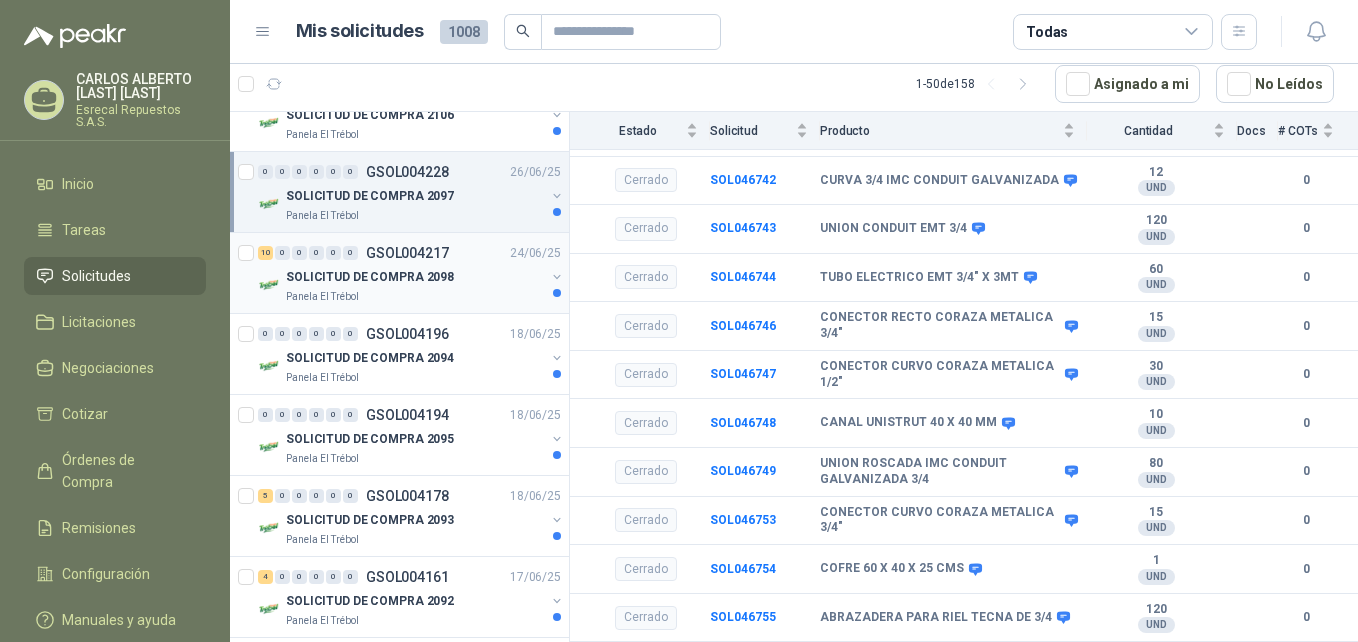 click on "SOLICITUD DE COMPRA 2098" at bounding box center (370, 277) 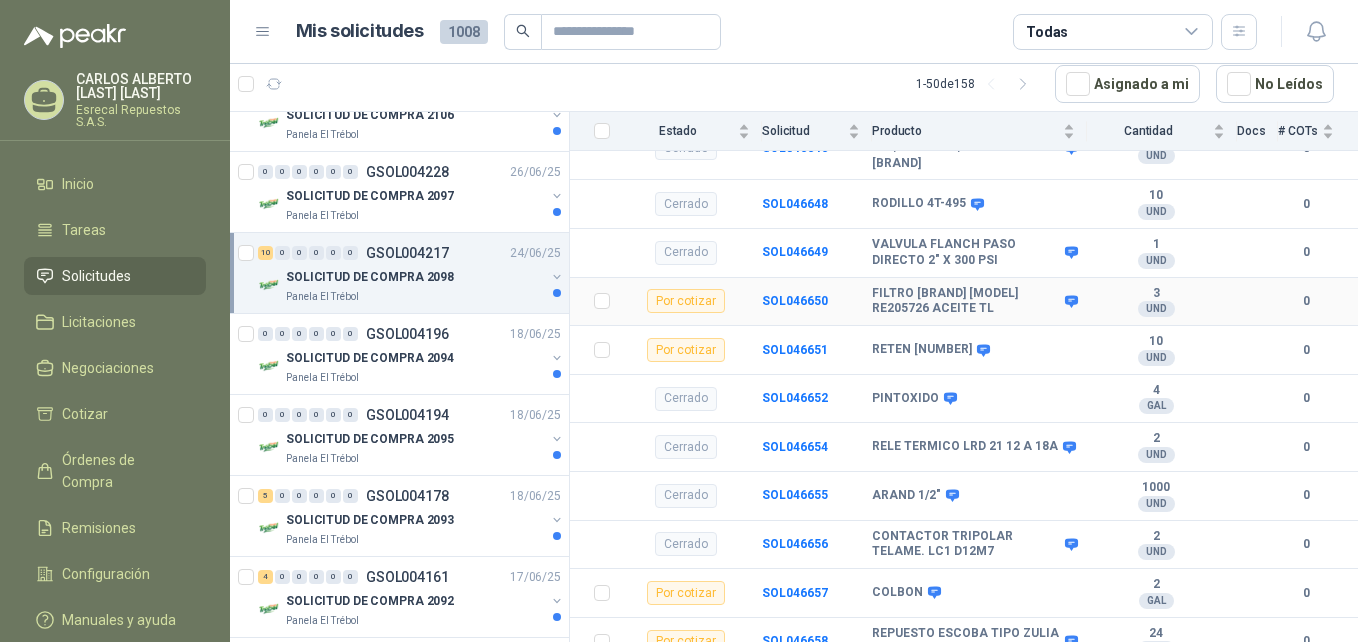 scroll, scrollTop: 933, scrollLeft: 0, axis: vertical 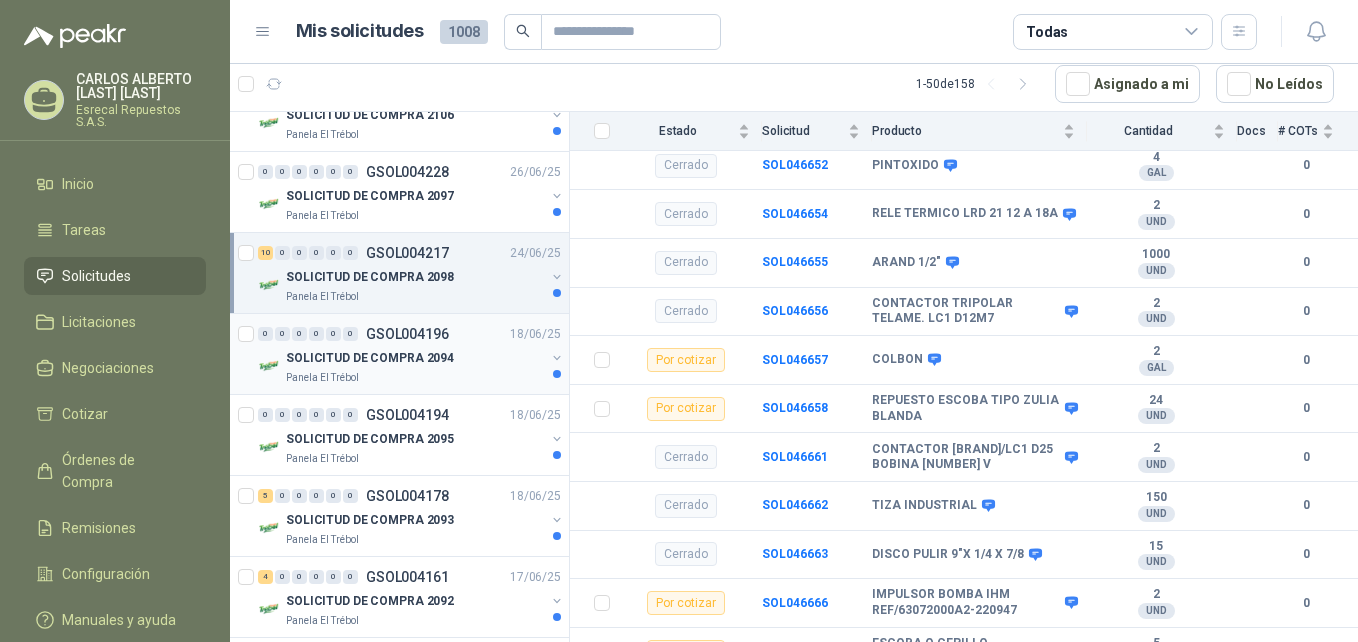 click on "SOLICITUD DE COMPRA 2094" at bounding box center (370, 358) 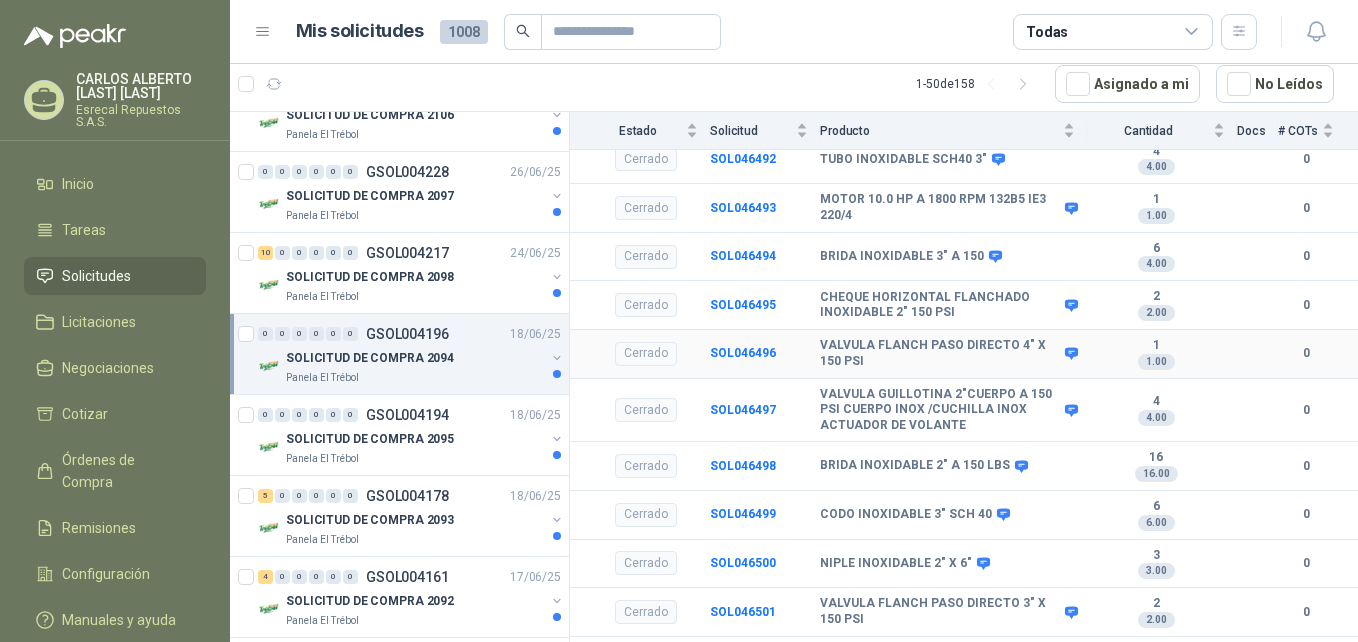 scroll, scrollTop: 446, scrollLeft: 0, axis: vertical 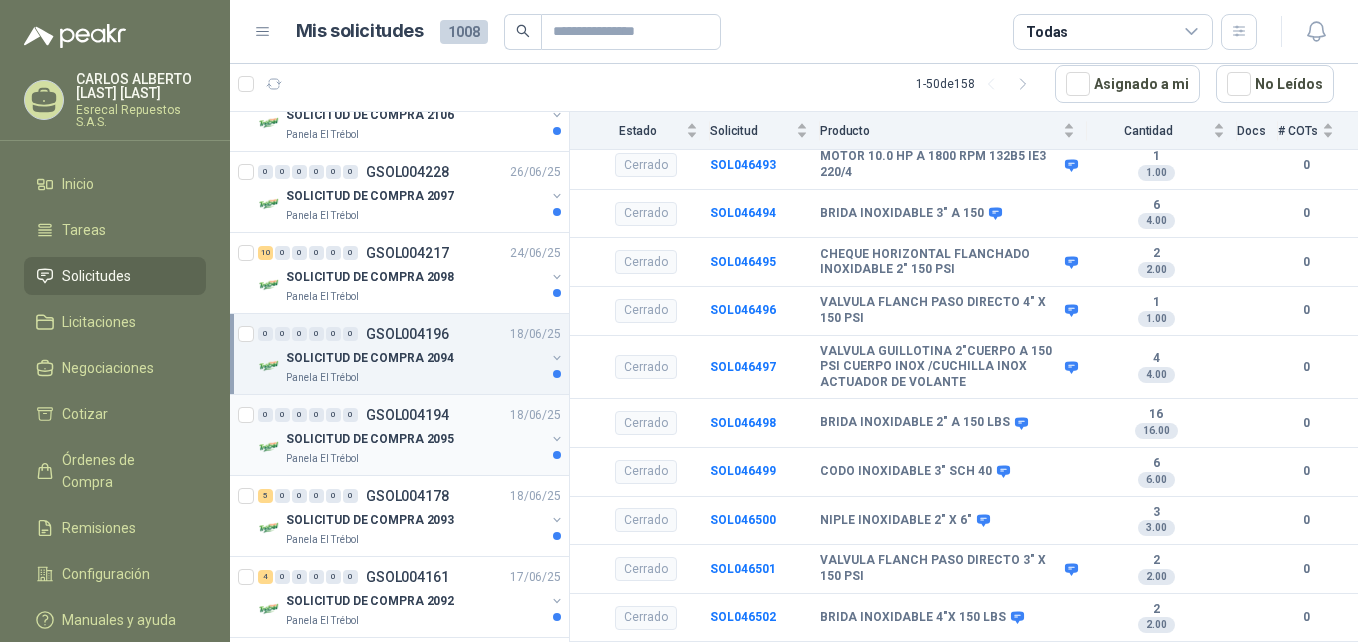 click on "0   0   0   0   0   0   GSOL004194 [DD]/[MM]/[YY]" at bounding box center (411, 415) 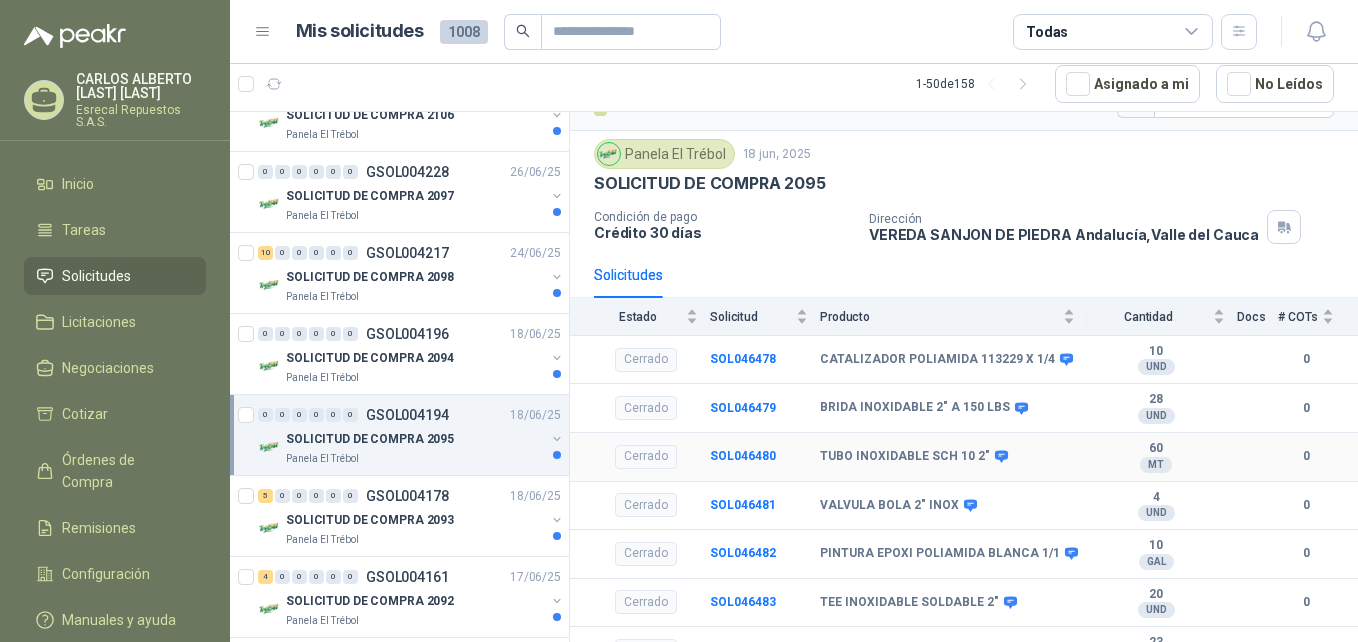 scroll, scrollTop: 76, scrollLeft: 0, axis: vertical 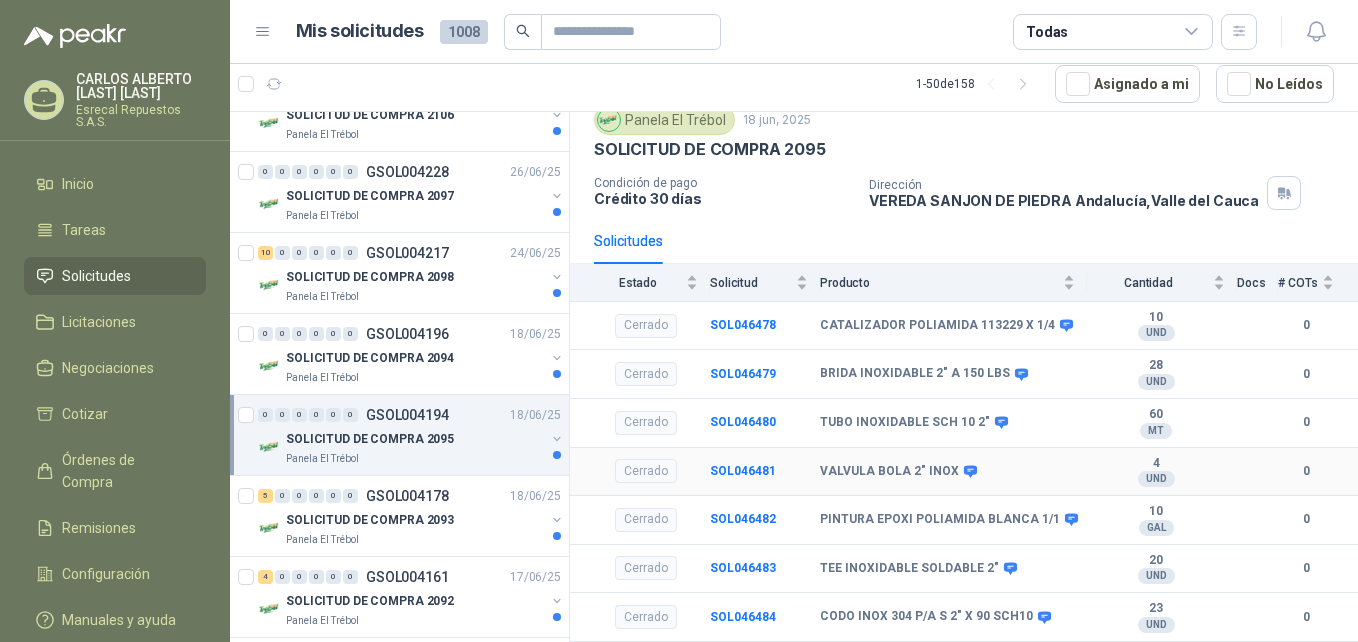 drag, startPoint x: 603, startPoint y: 468, endPoint x: 586, endPoint y: 473, distance: 17.720045 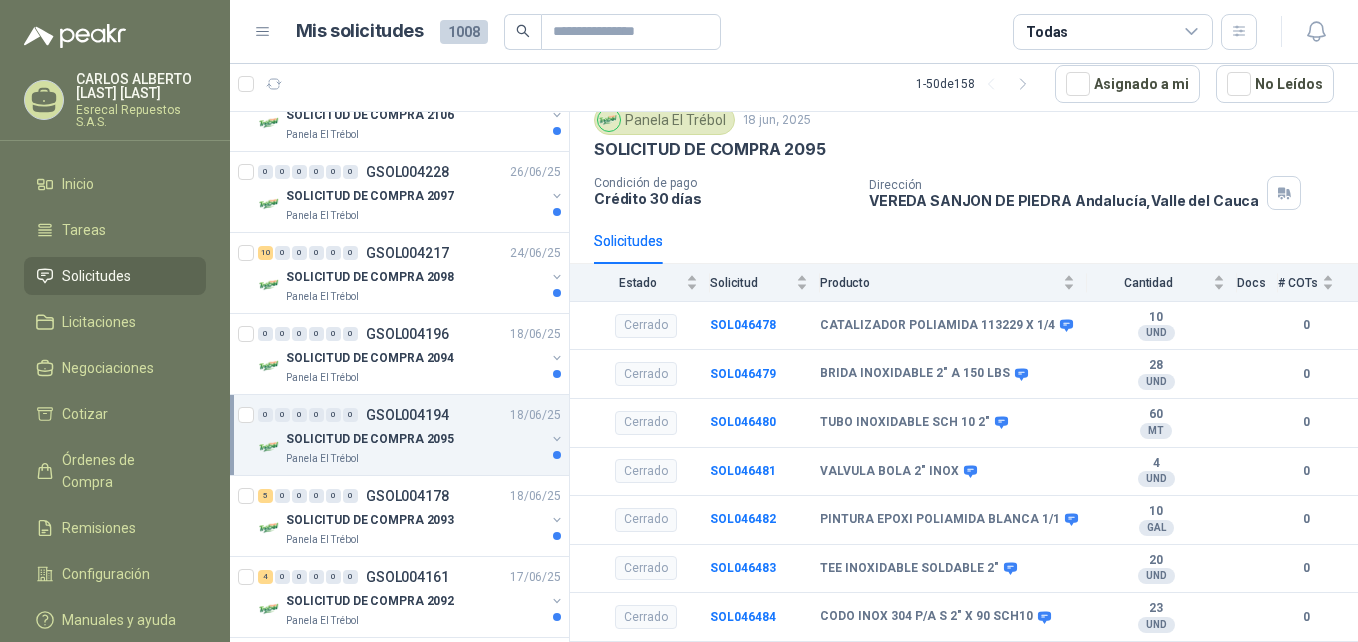 drag, startPoint x: 586, startPoint y: 475, endPoint x: 431, endPoint y: 88, distance: 416.88608 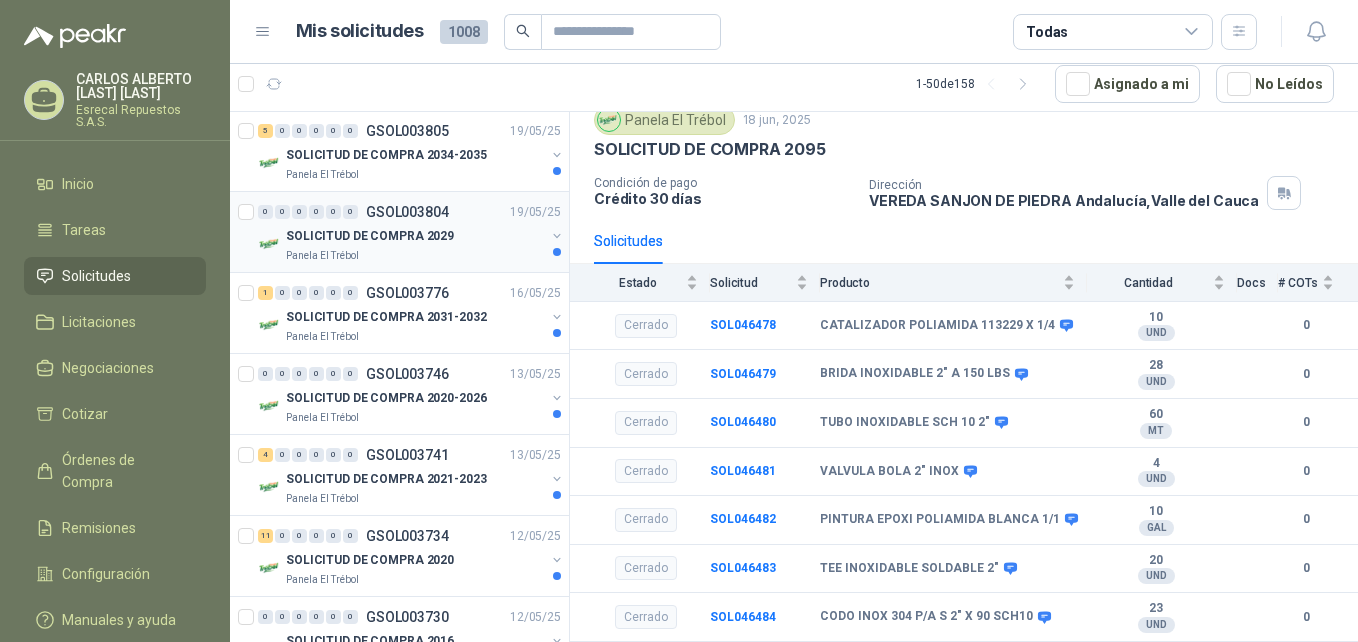 scroll, scrollTop: 2567, scrollLeft: 0, axis: vertical 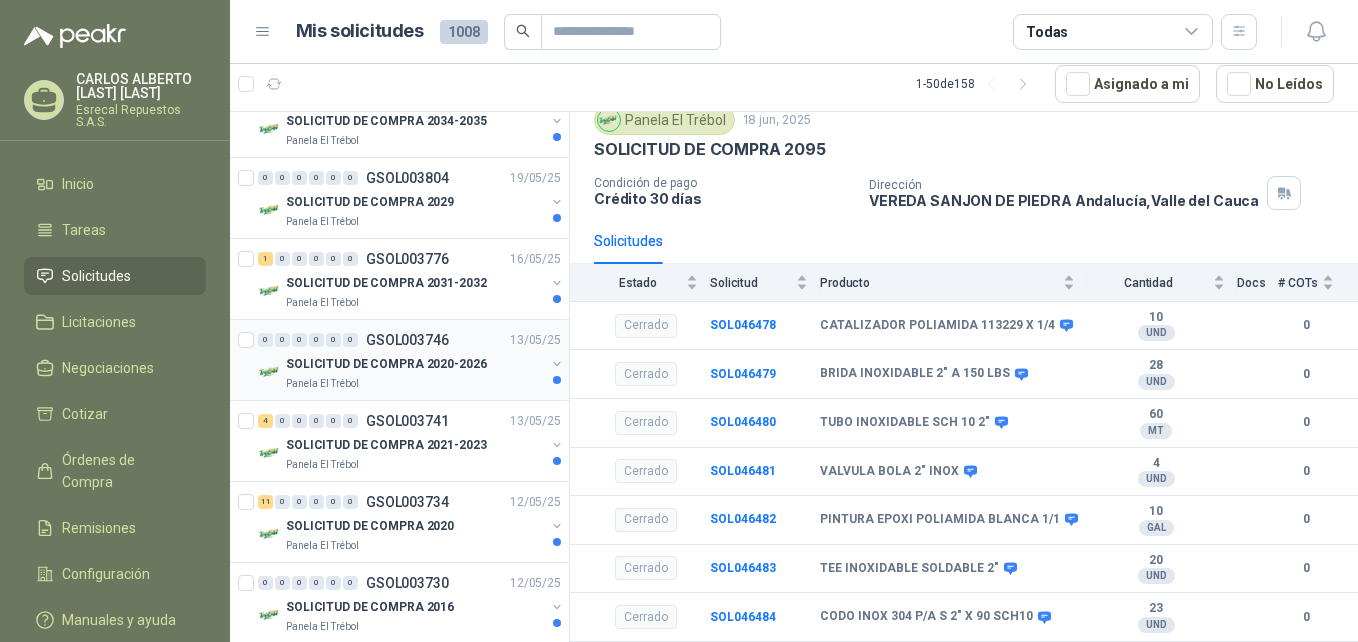 click on "SOLICITUD DE COMPRA 2020-2026" at bounding box center [386, 364] 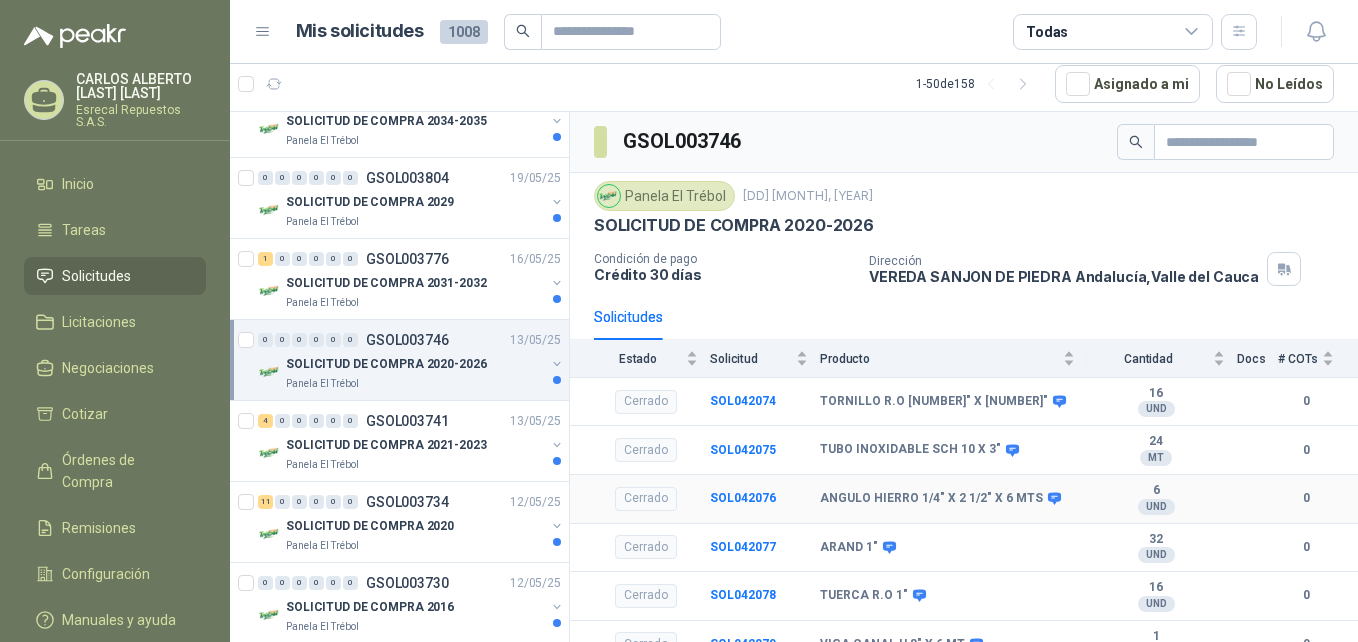 scroll, scrollTop: 76, scrollLeft: 0, axis: vertical 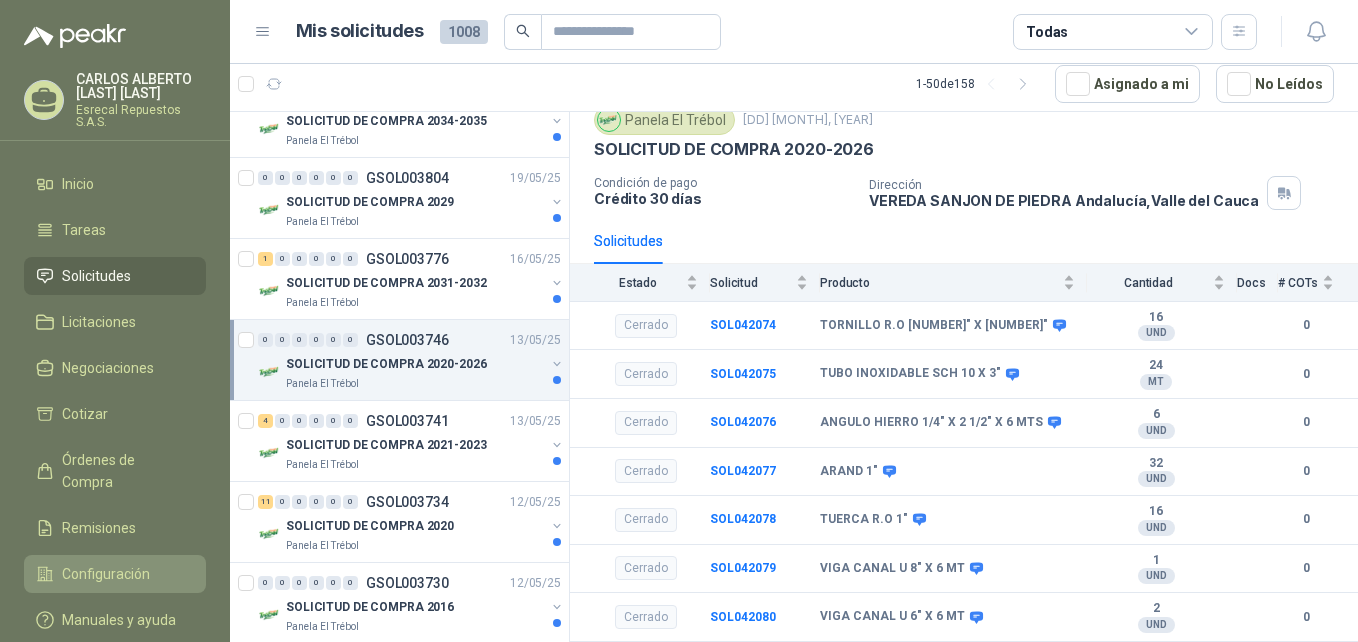 click on "Configuración" at bounding box center (106, 574) 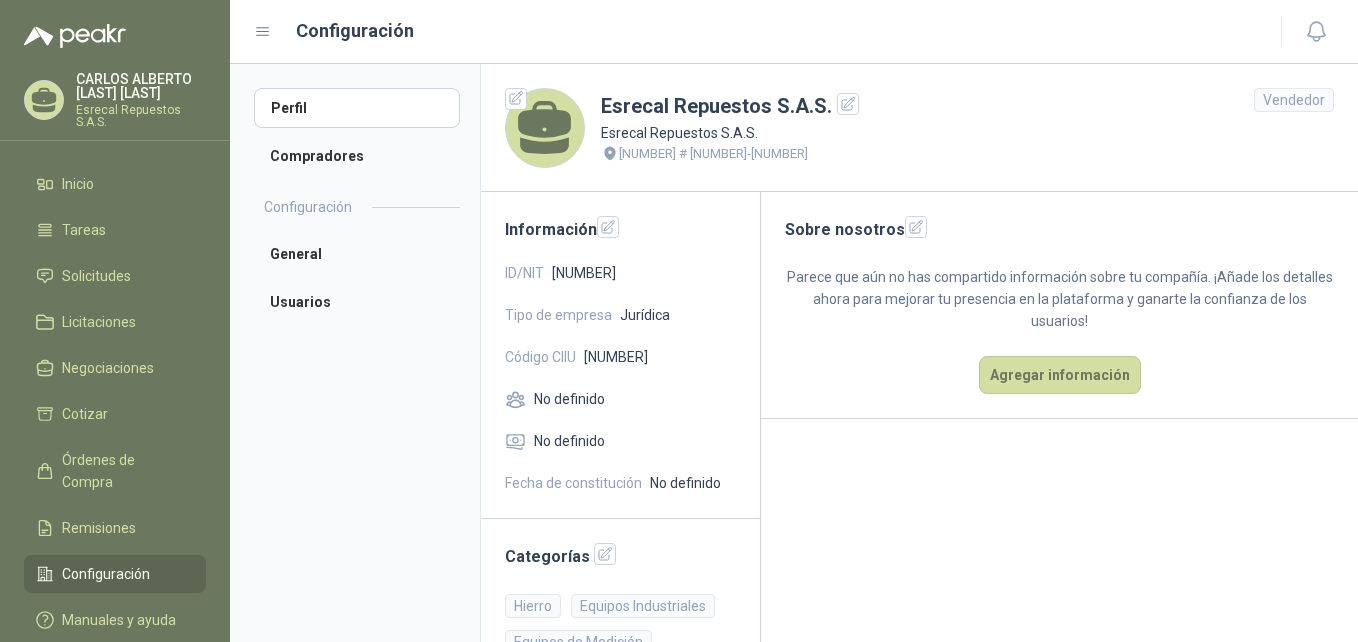 scroll, scrollTop: 156, scrollLeft: 0, axis: vertical 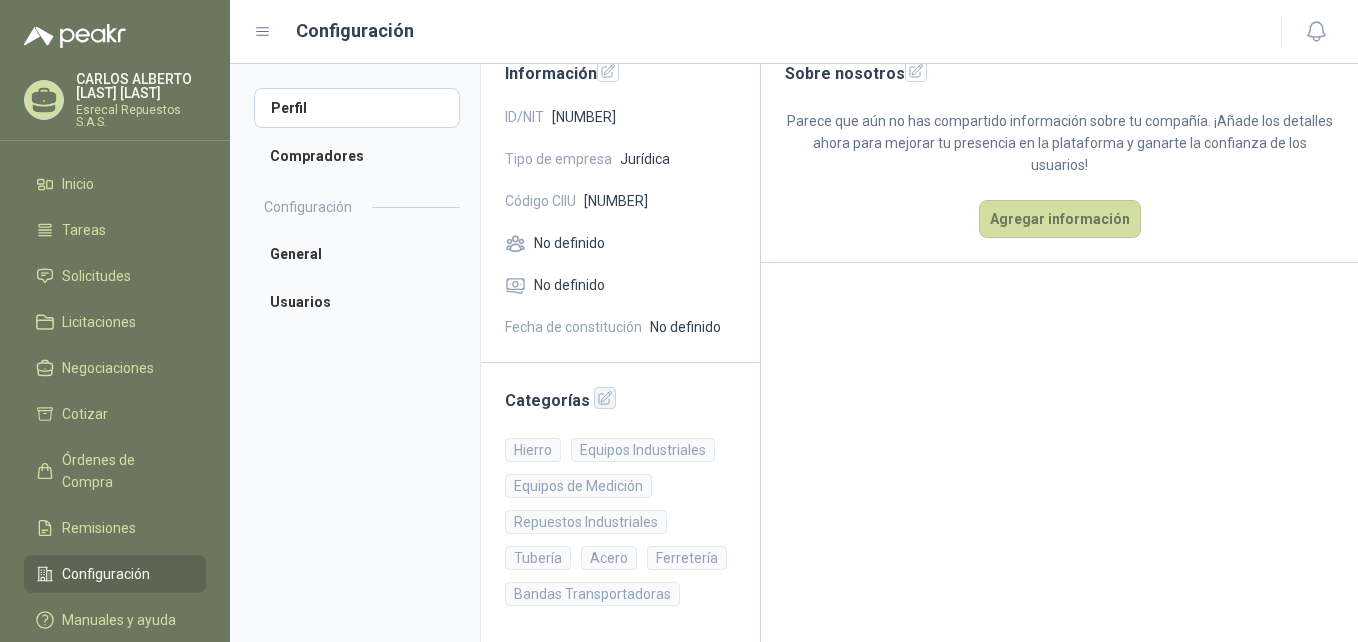 click at bounding box center [605, 398] 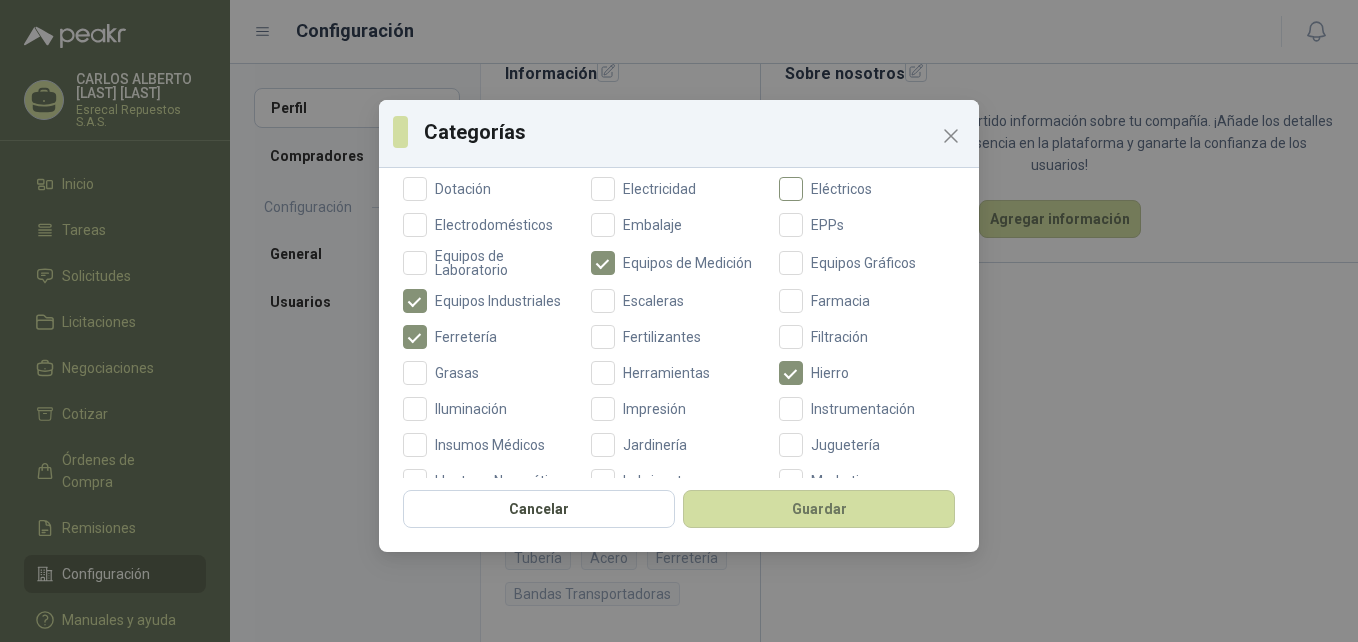 scroll, scrollTop: 467, scrollLeft: 0, axis: vertical 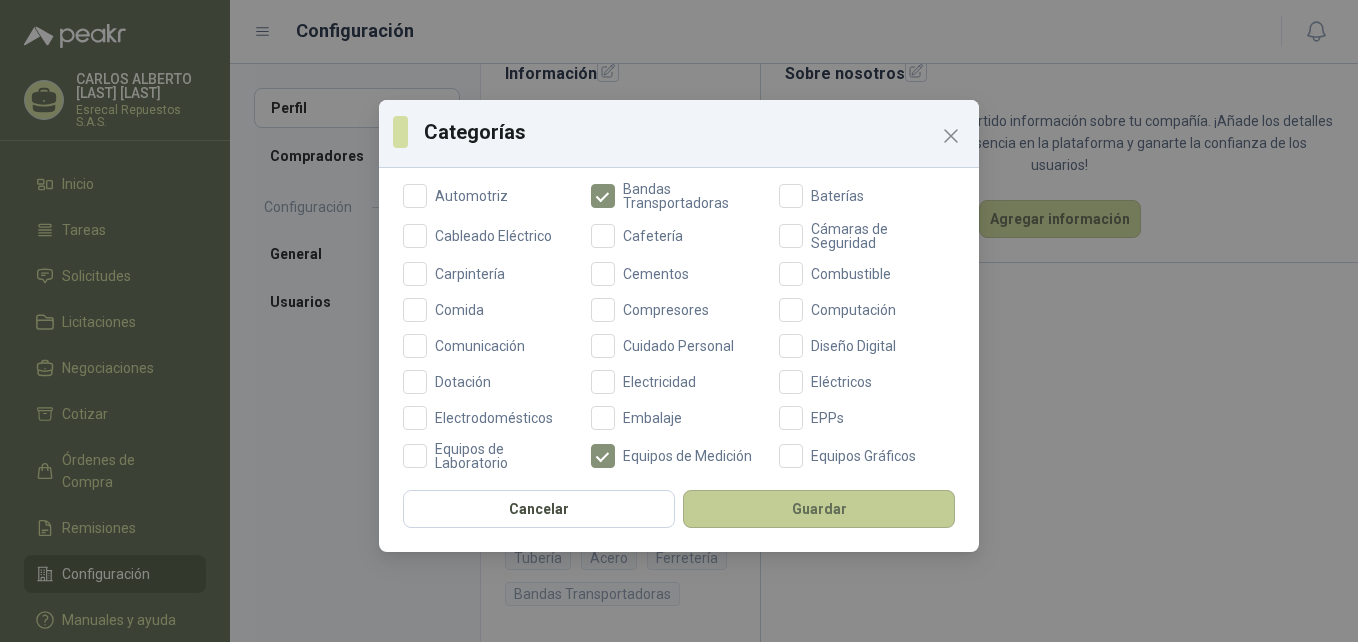 click on "Guardar" at bounding box center (819, 509) 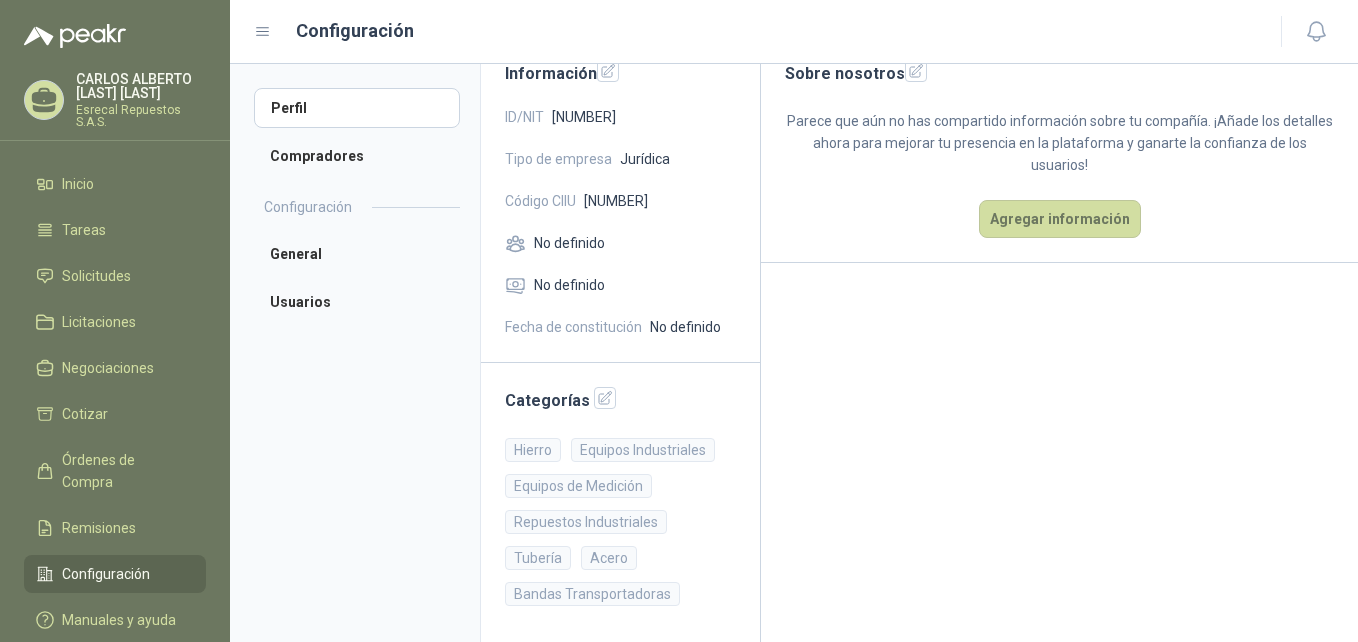 scroll, scrollTop: 0, scrollLeft: 0, axis: both 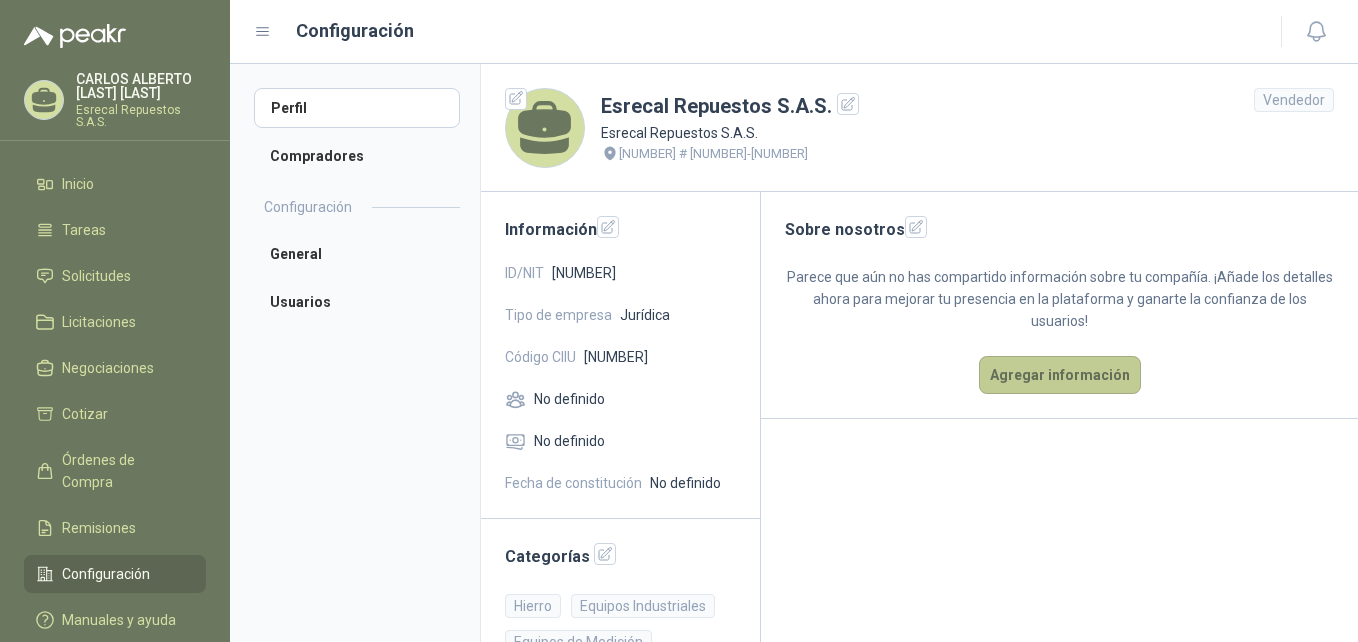click on "Agregar información" at bounding box center (1060, 375) 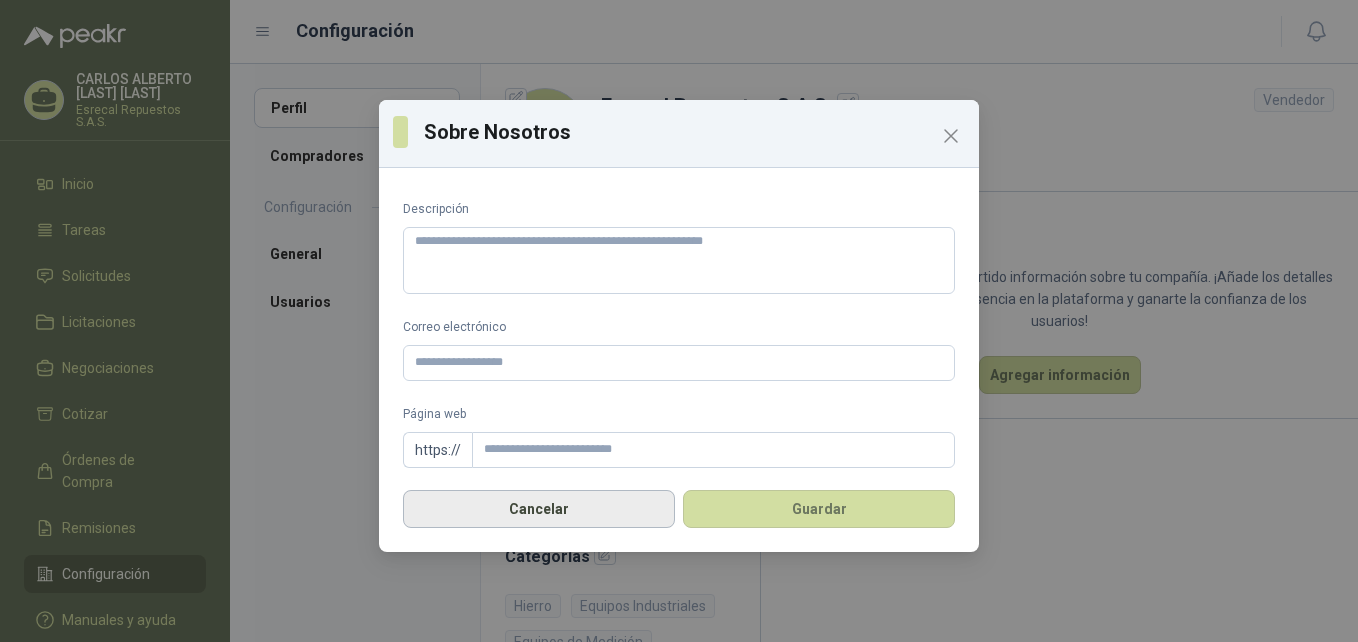 click on "Cancelar" at bounding box center [539, 509] 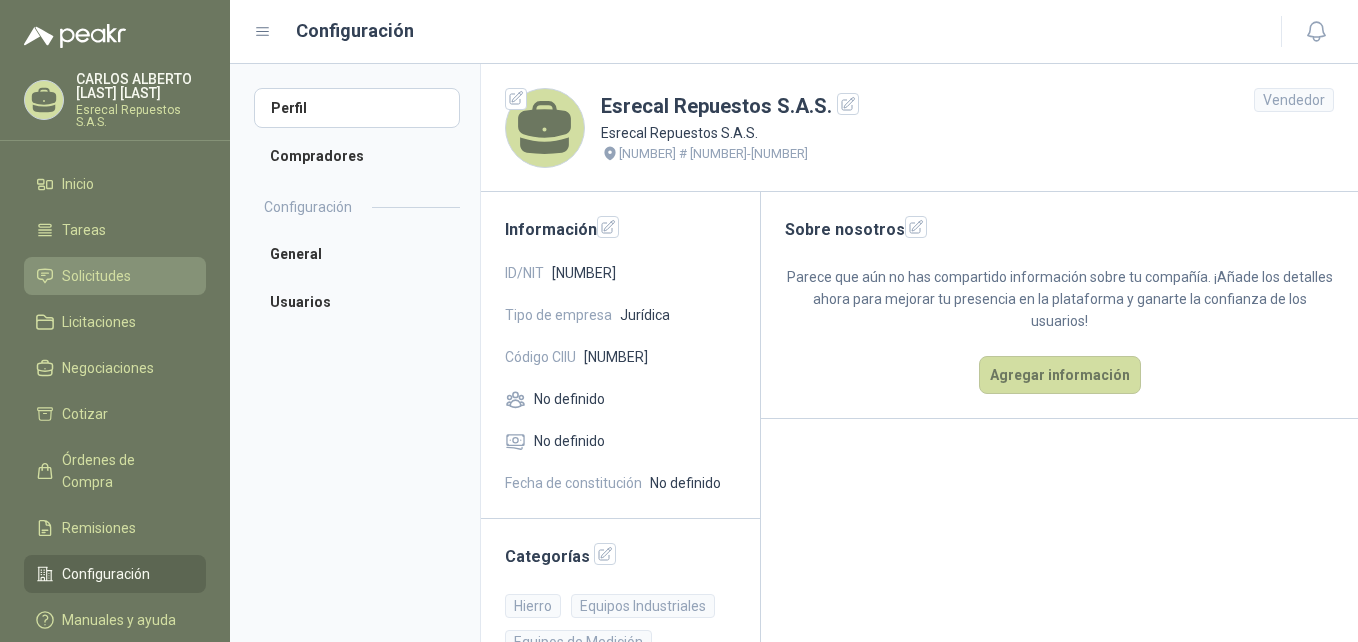 click on "Solicitudes" at bounding box center (115, 276) 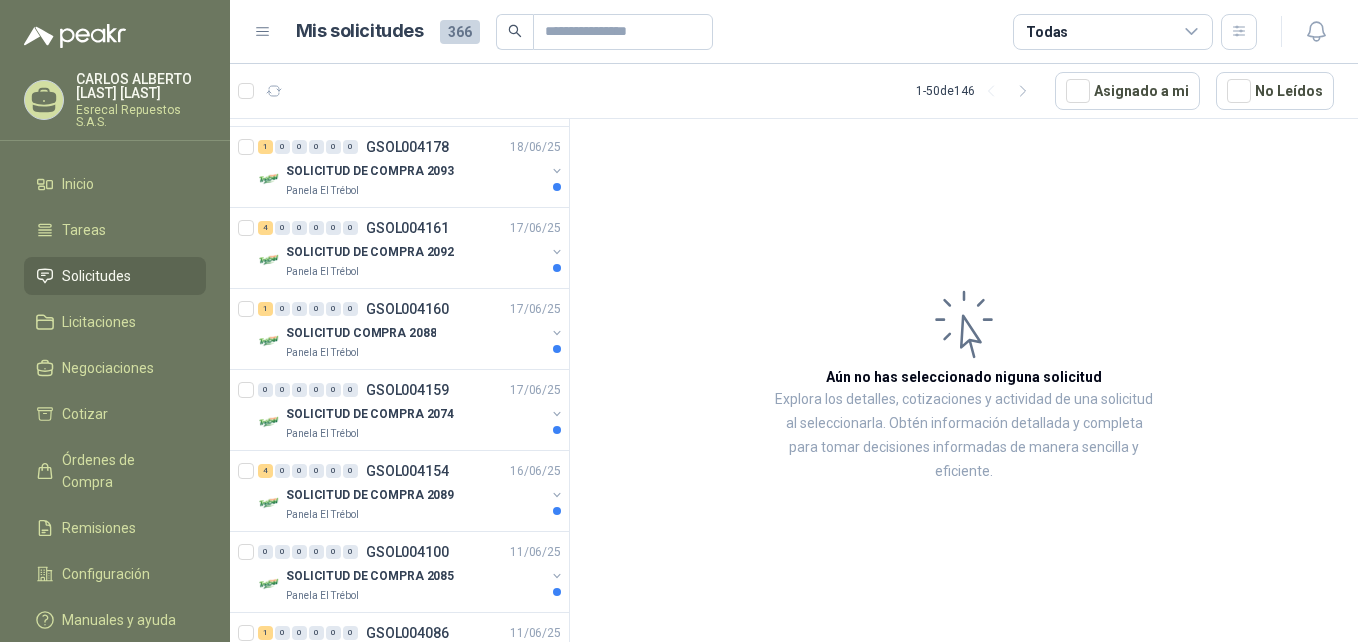scroll, scrollTop: 700, scrollLeft: 0, axis: vertical 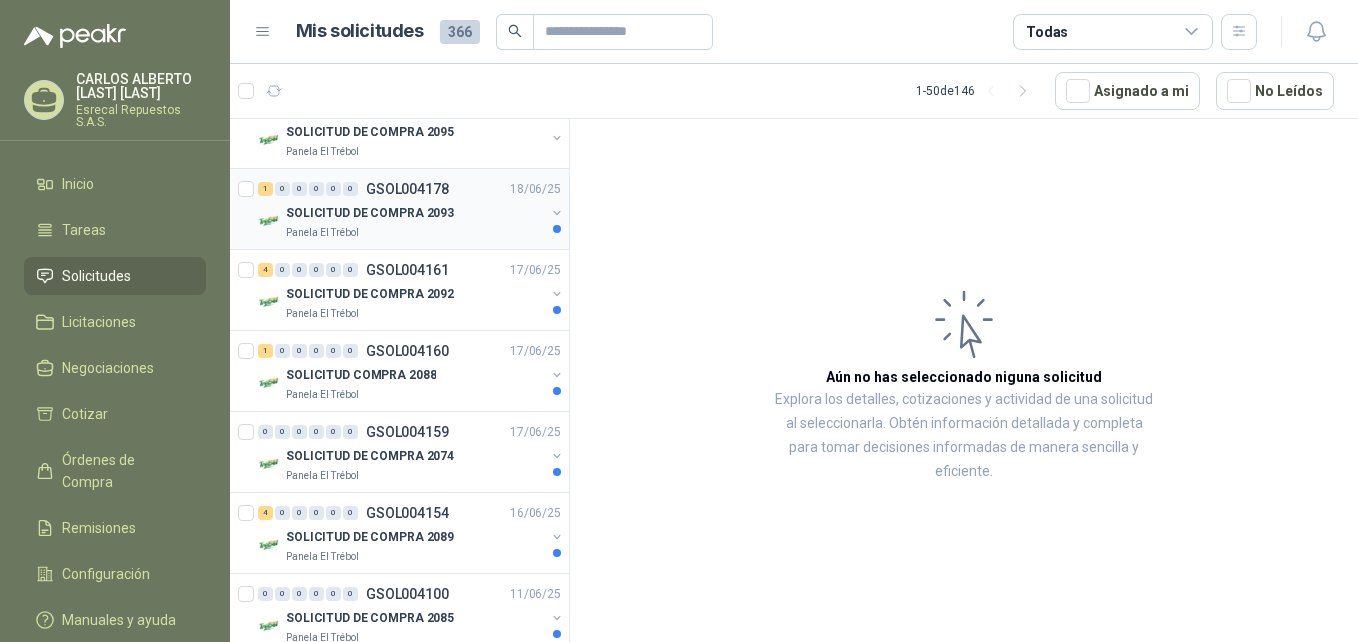 click on "SOLICITUD DE COMPRA 2093" at bounding box center [370, 213] 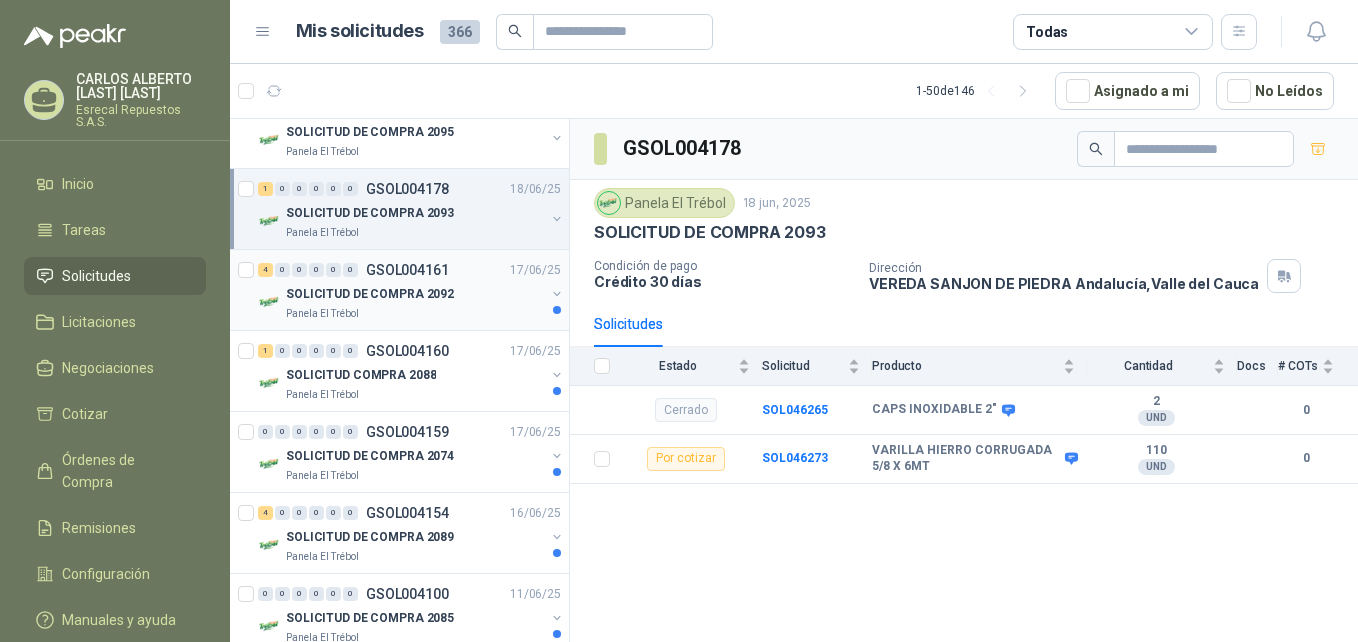 click on "SOLICITUD DE COMPRA 2092" at bounding box center [370, 294] 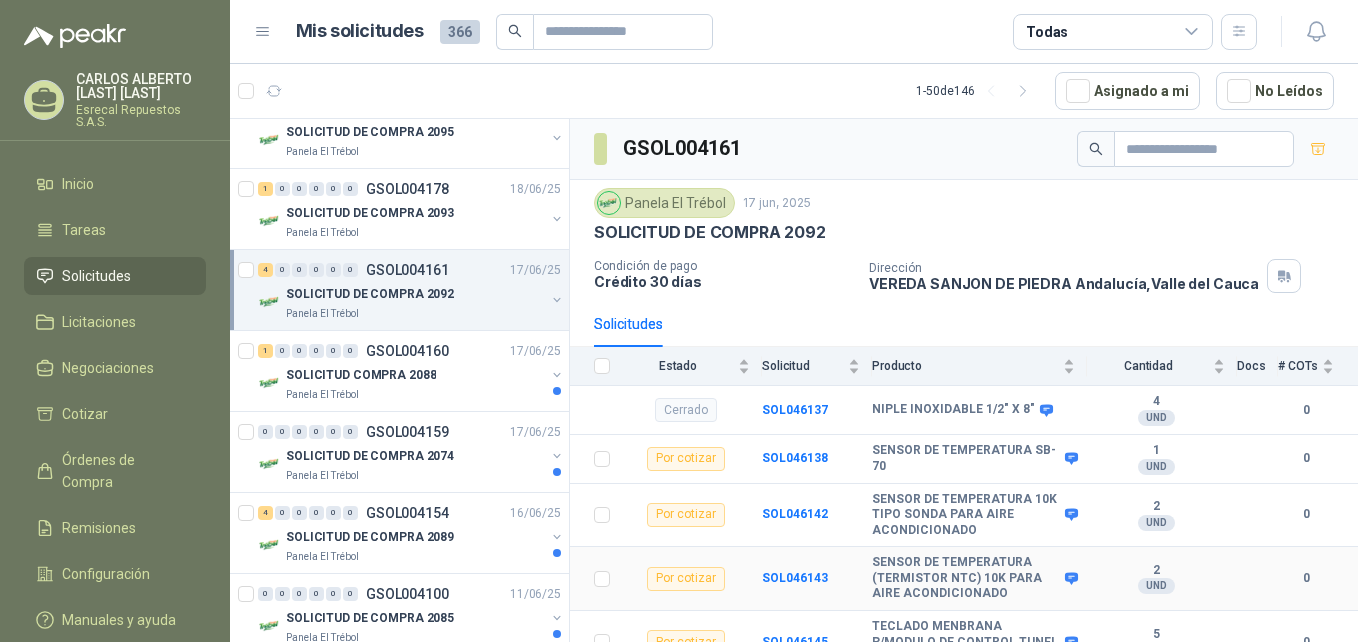scroll, scrollTop: 172, scrollLeft: 0, axis: vertical 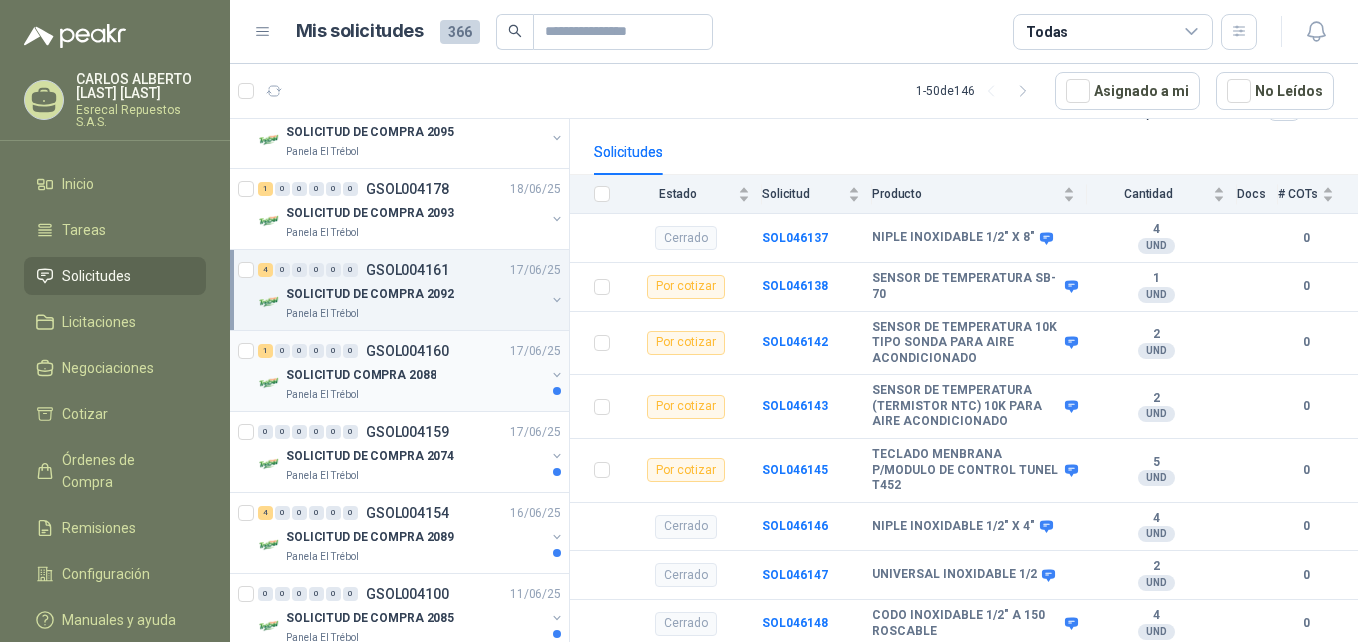 click on "SOLICITUD COMPRA 2088" at bounding box center [361, 375] 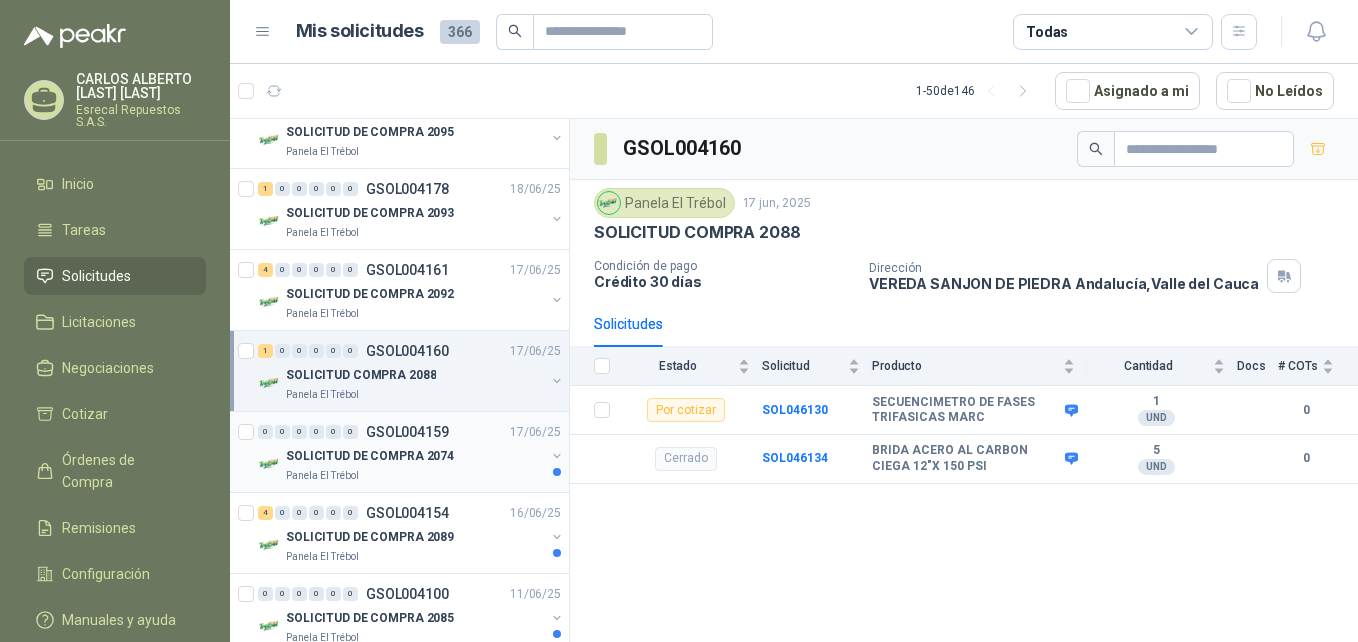click on "SOLICITUD DE COMPRA 2074" at bounding box center (370, 456) 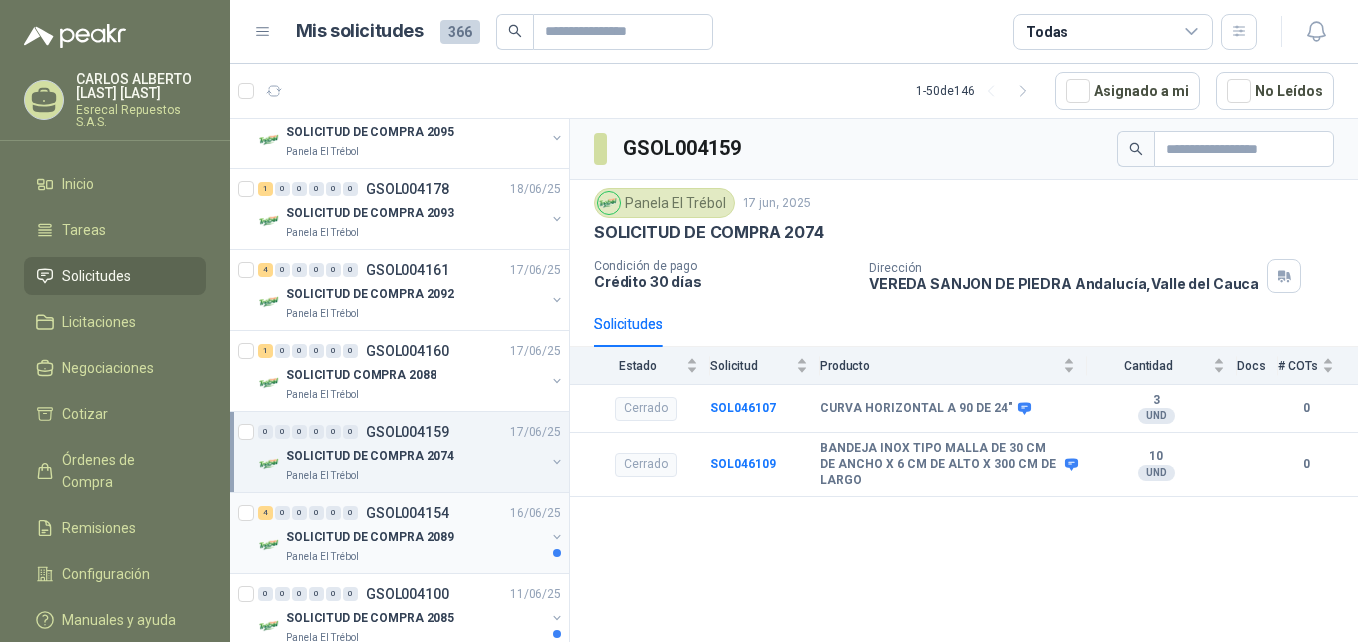 click on "SOLICITUD DE COMPRA 2089" at bounding box center [370, 537] 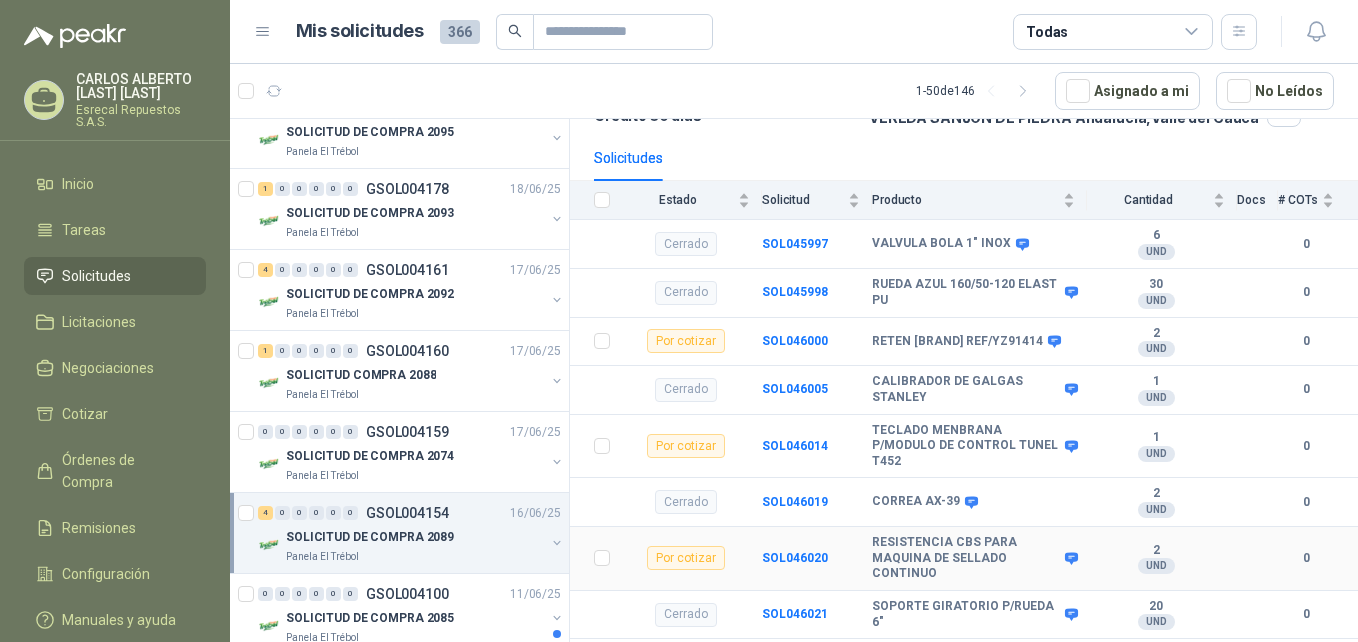 scroll, scrollTop: 399, scrollLeft: 0, axis: vertical 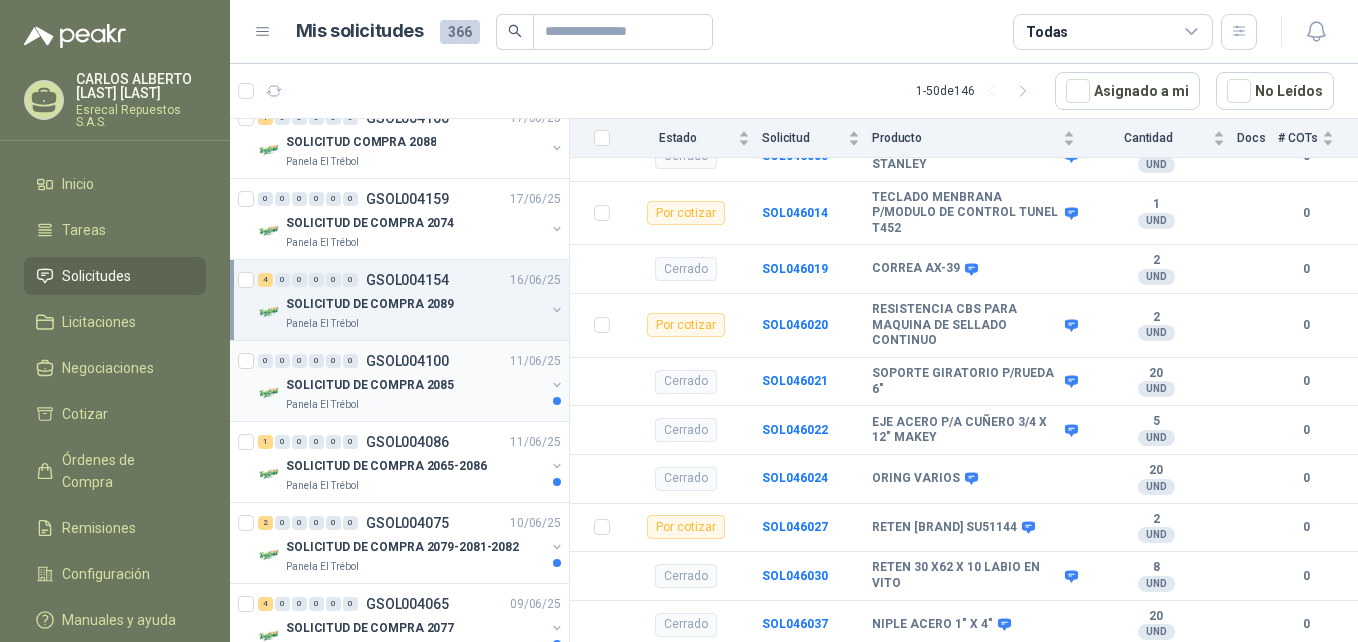 click on "SOLICITUD DE COMPRA 2085" at bounding box center (370, 385) 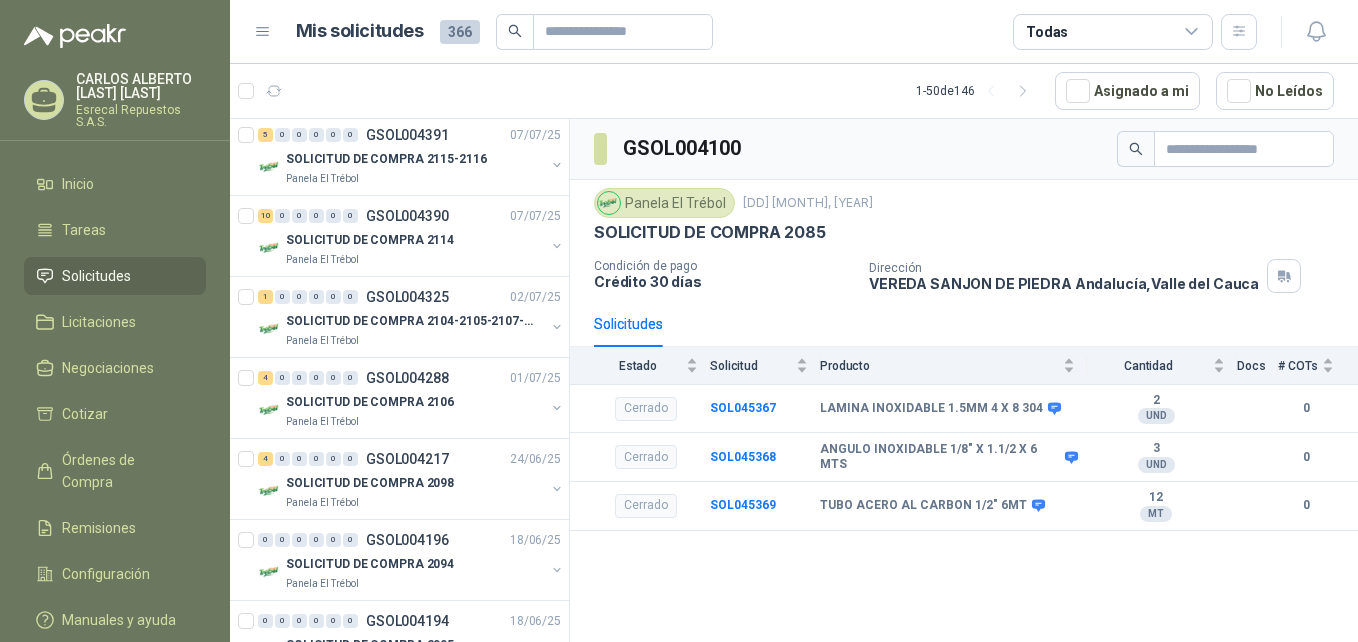 scroll, scrollTop: 0, scrollLeft: 0, axis: both 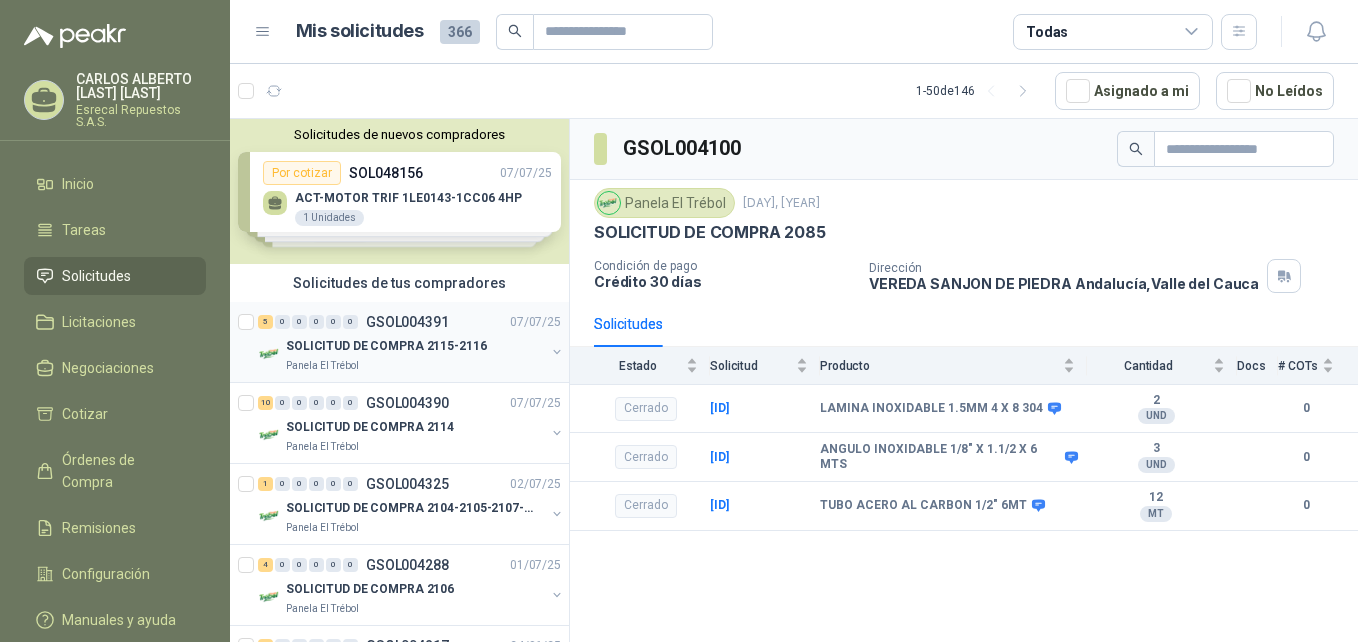 click on "GSOL004391" at bounding box center (407, 322) 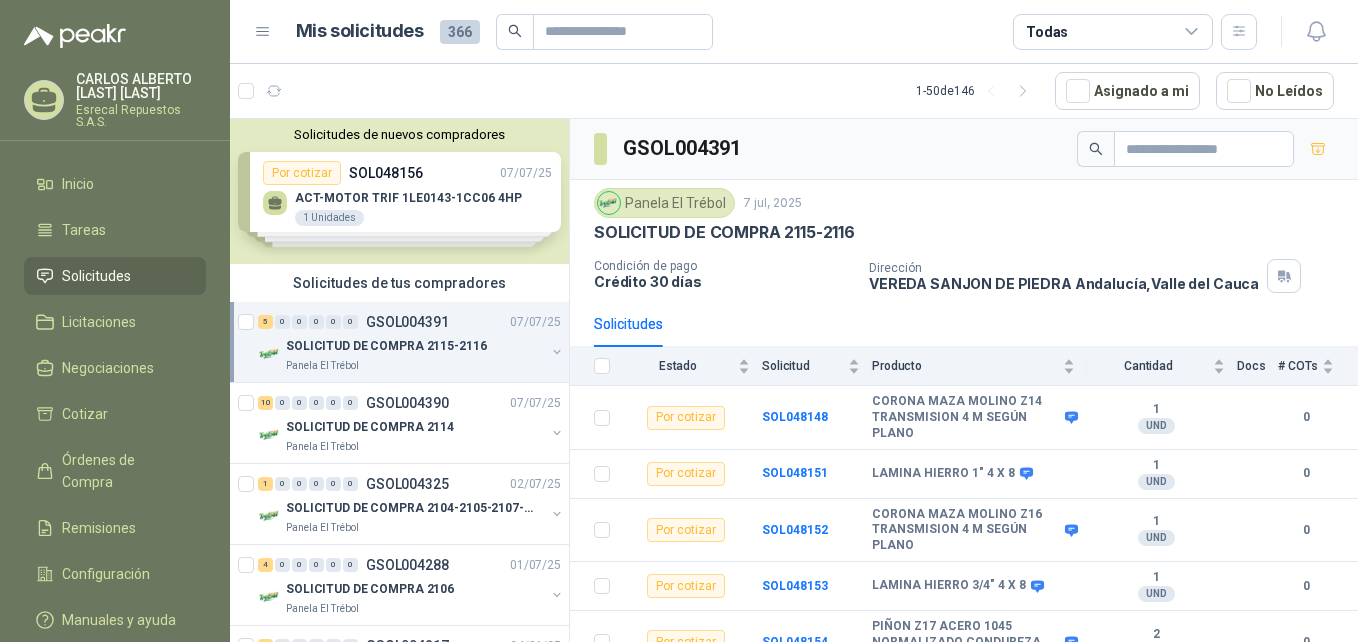 drag, startPoint x: 770, startPoint y: 576, endPoint x: 663, endPoint y: 99, distance: 488.85376 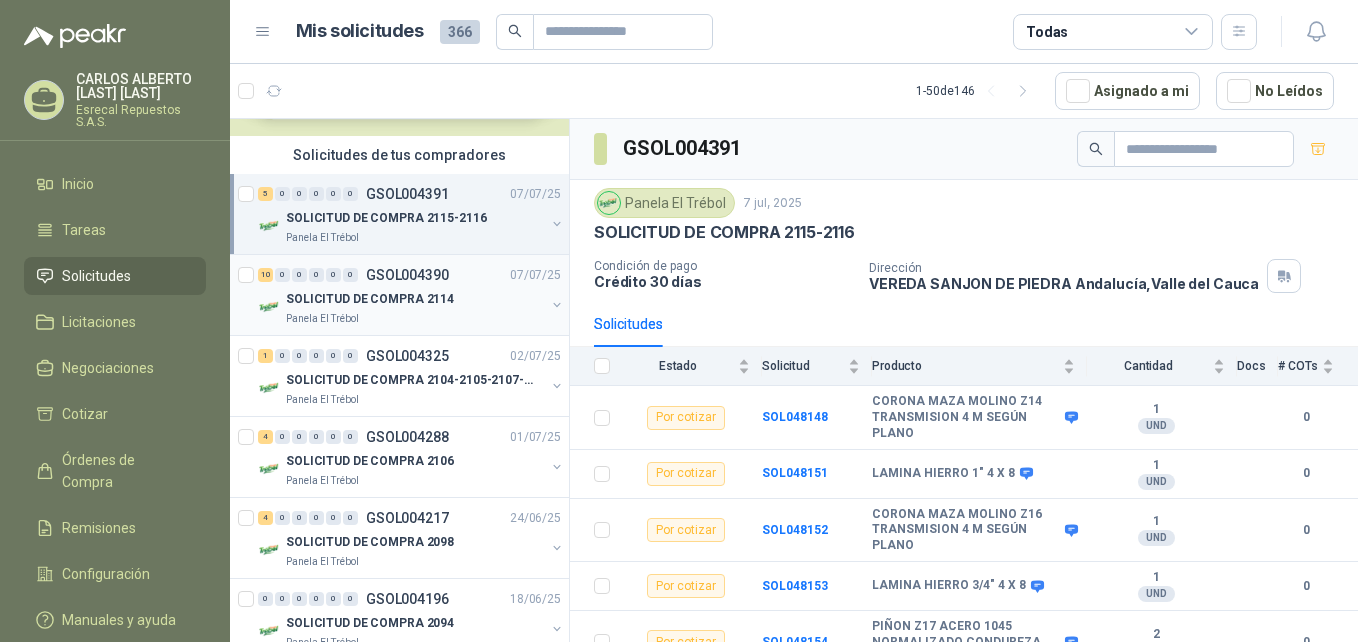 scroll, scrollTop: 0, scrollLeft: 0, axis: both 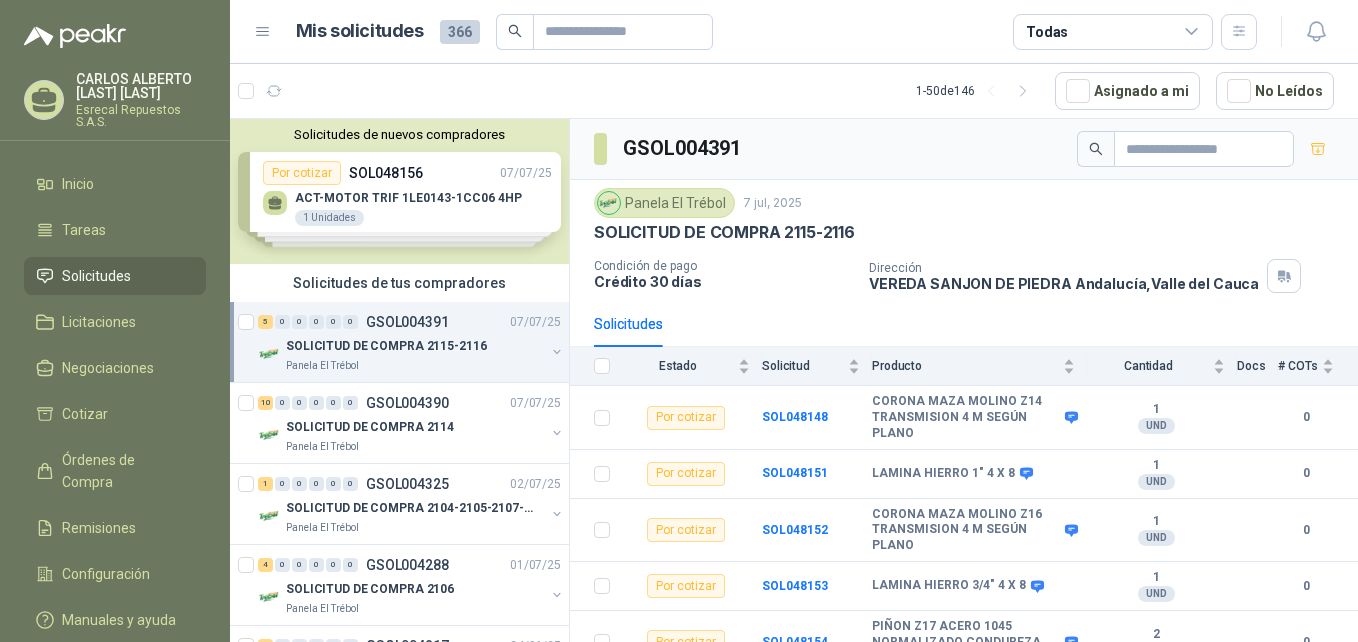 click on "Esrecal Repuestos S.A.S." at bounding box center (141, 116) 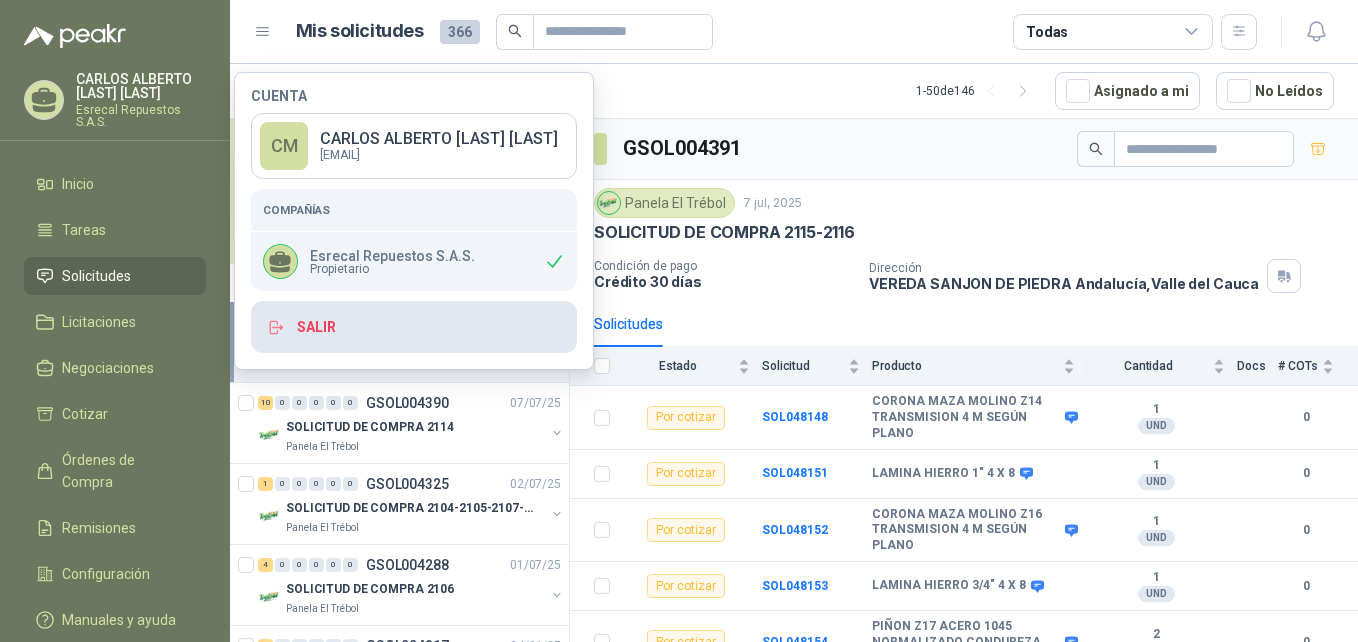 click on "Salir" at bounding box center (414, 327) 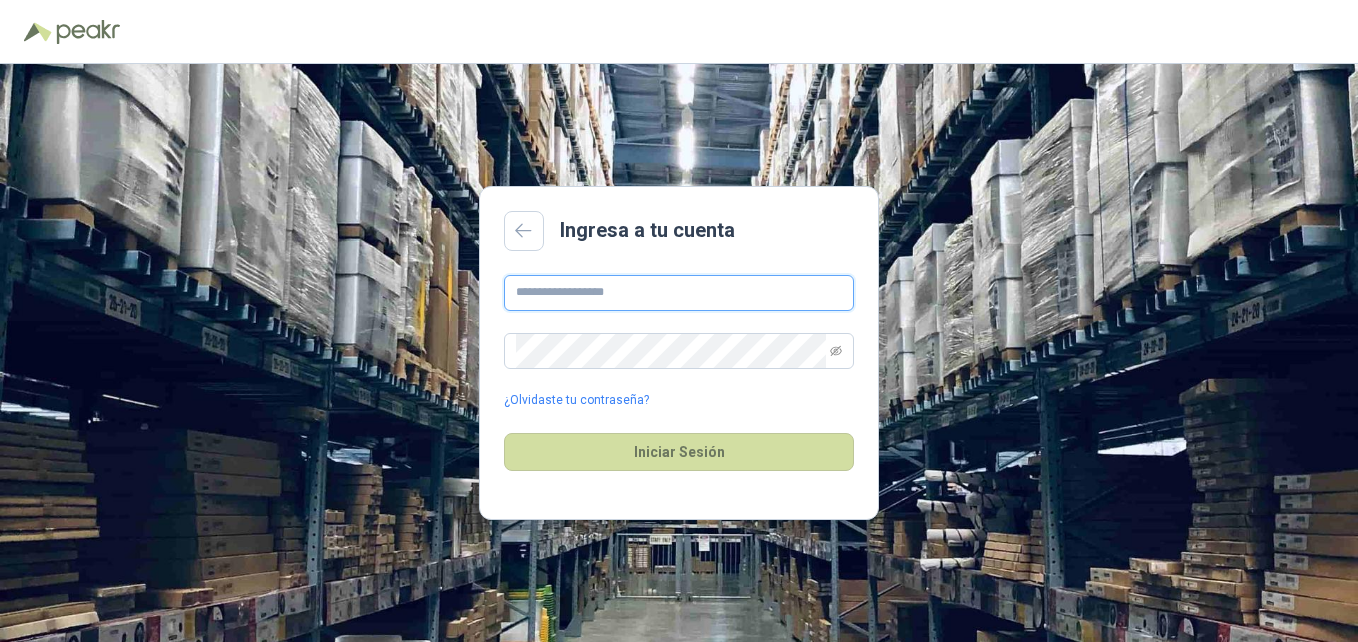 type on "**********" 